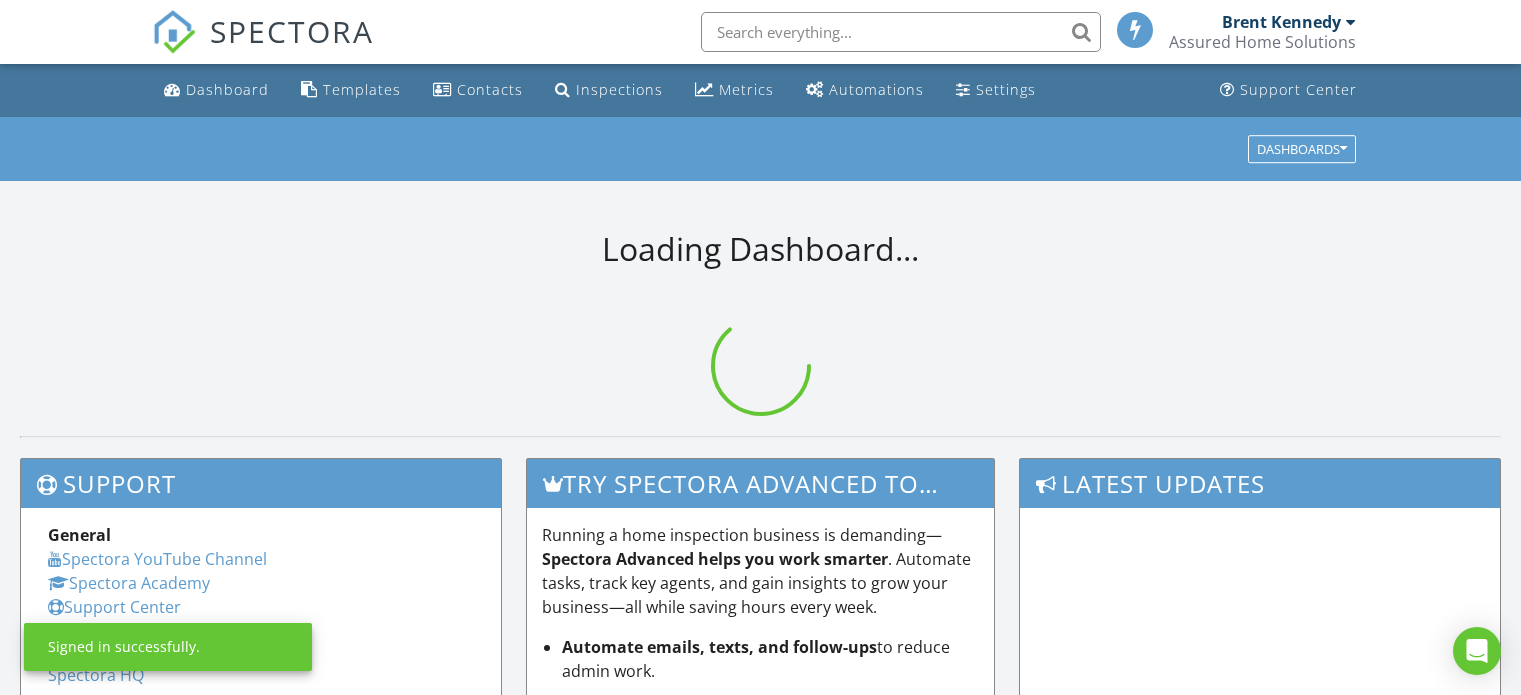 scroll, scrollTop: 0, scrollLeft: 0, axis: both 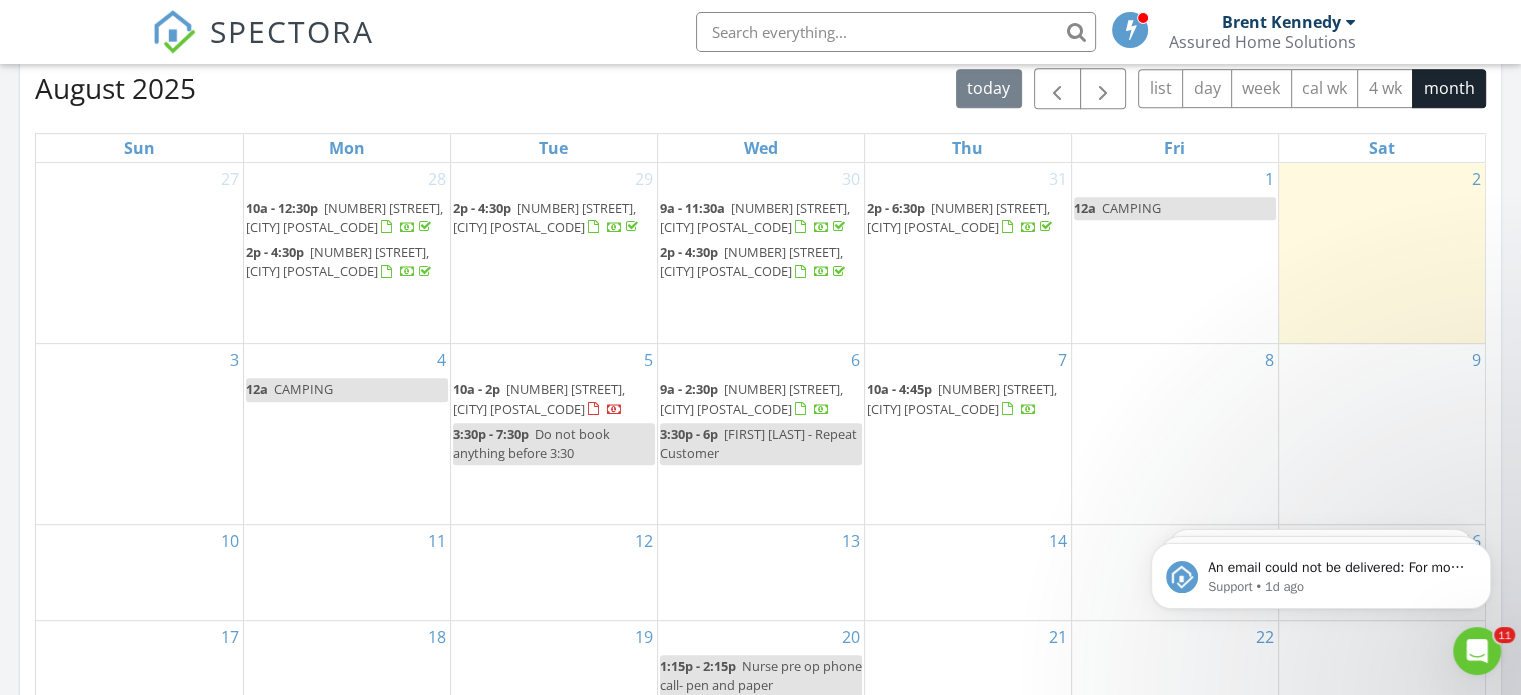 click on "[NUMBER]
[TIME]
[NUMBER] [STREET], [CITY] [POSTAL_CODE]" at bounding box center [968, 433] 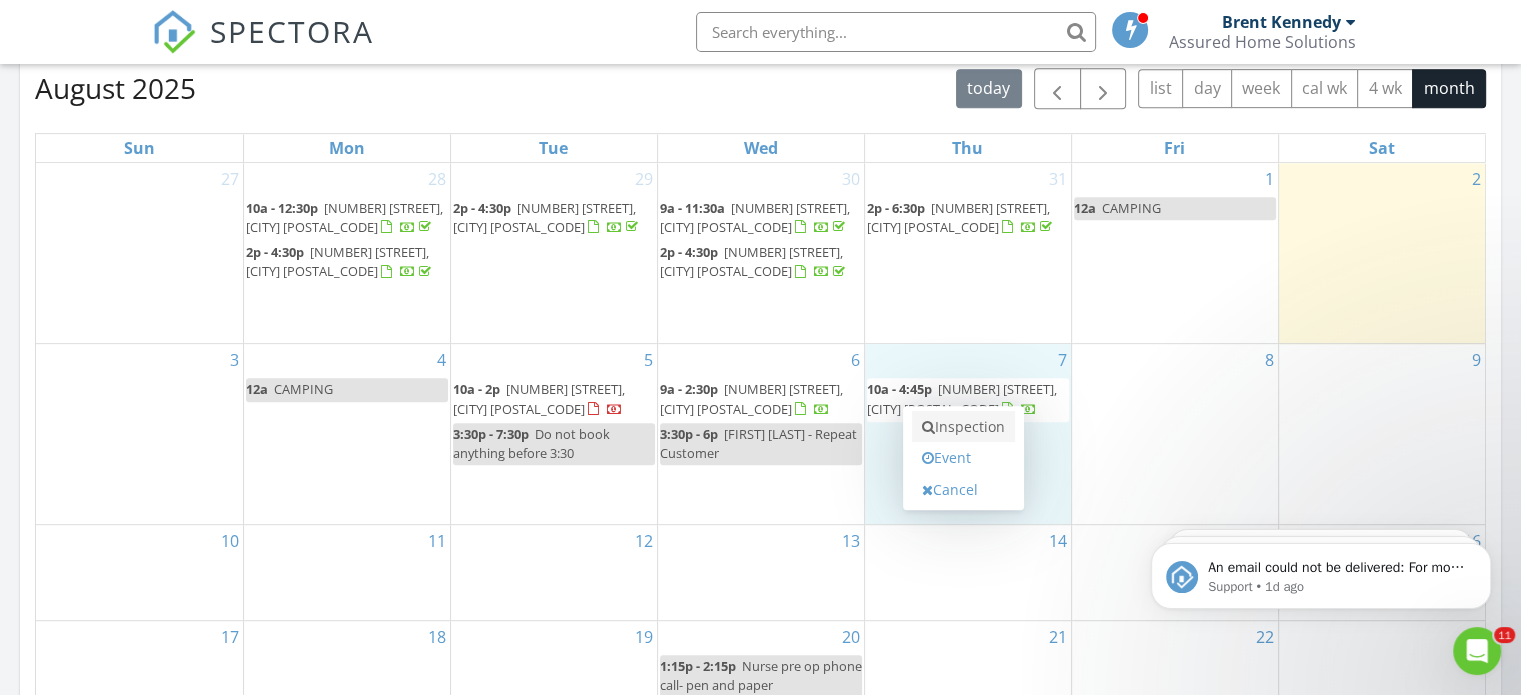 click on "Inspection" at bounding box center (963, 427) 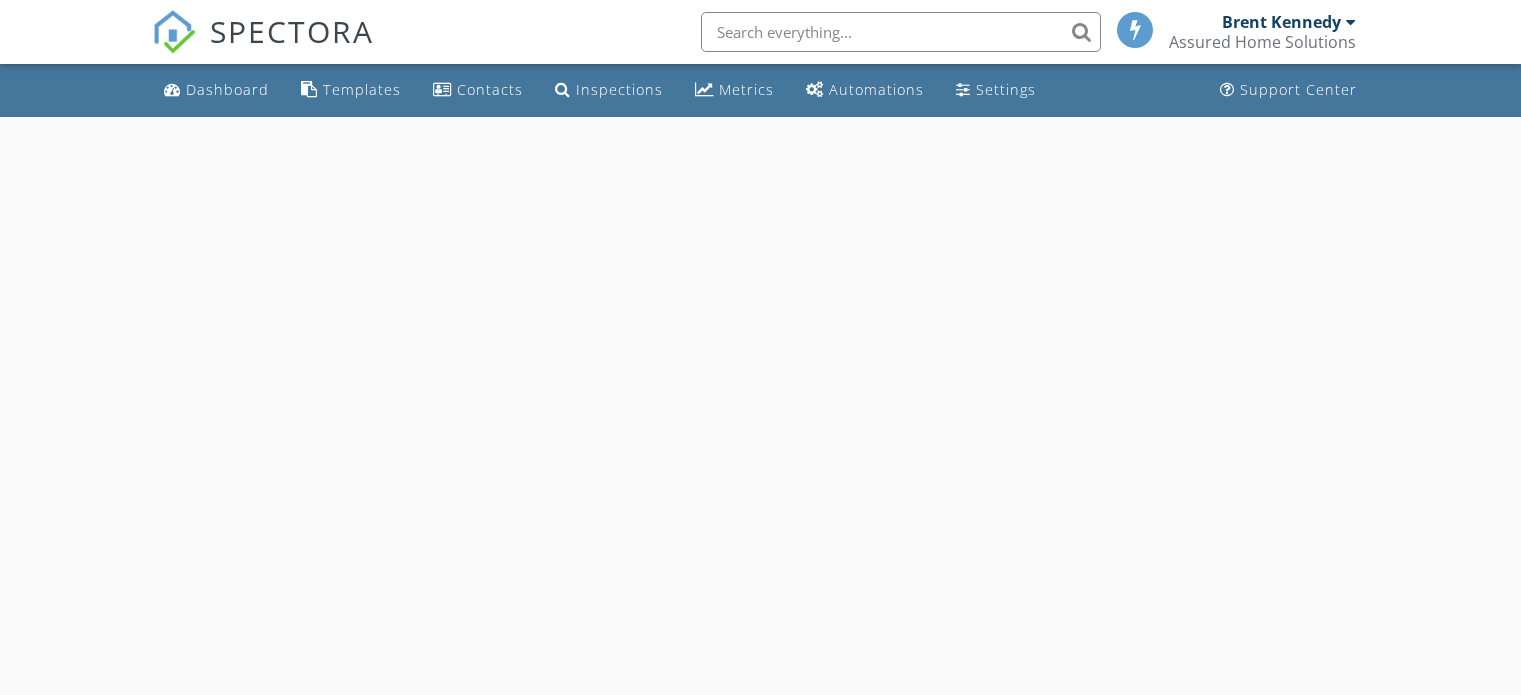 scroll, scrollTop: 0, scrollLeft: 0, axis: both 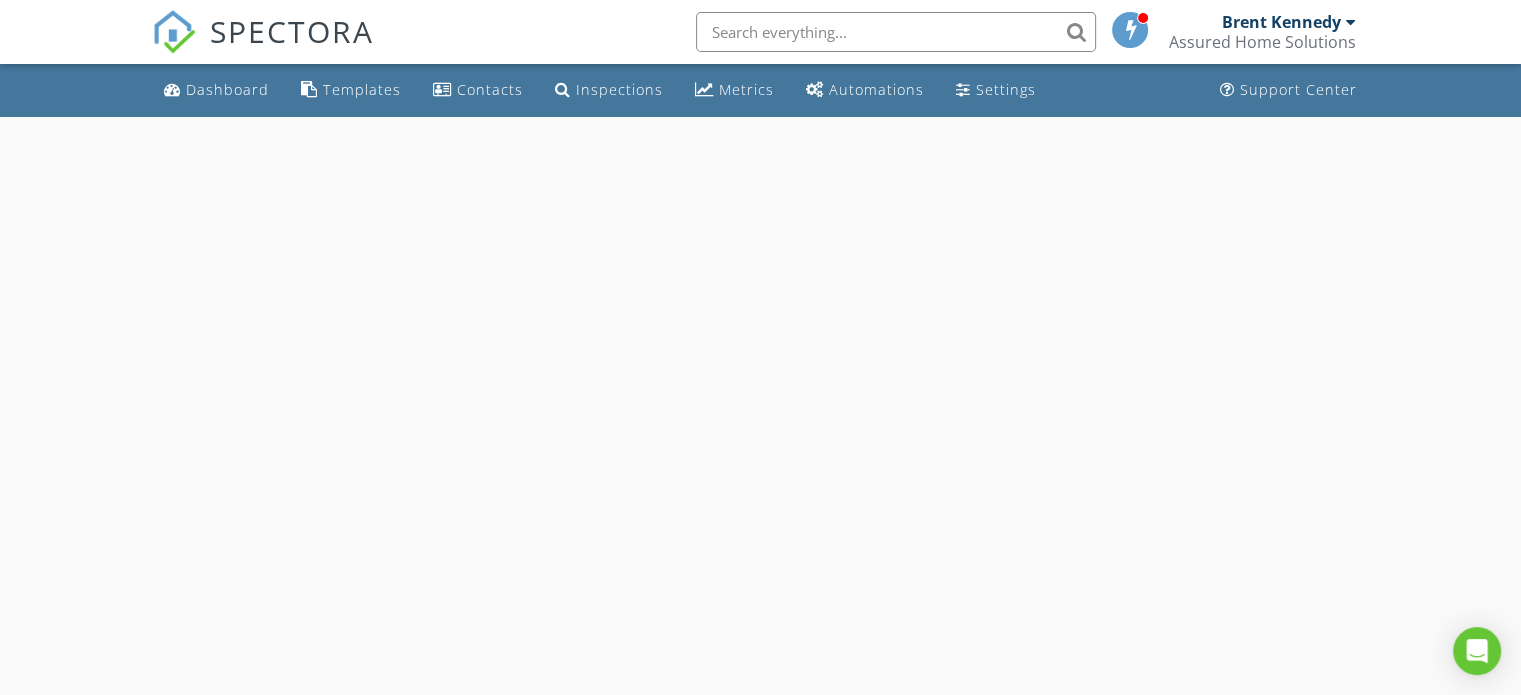 select on "7" 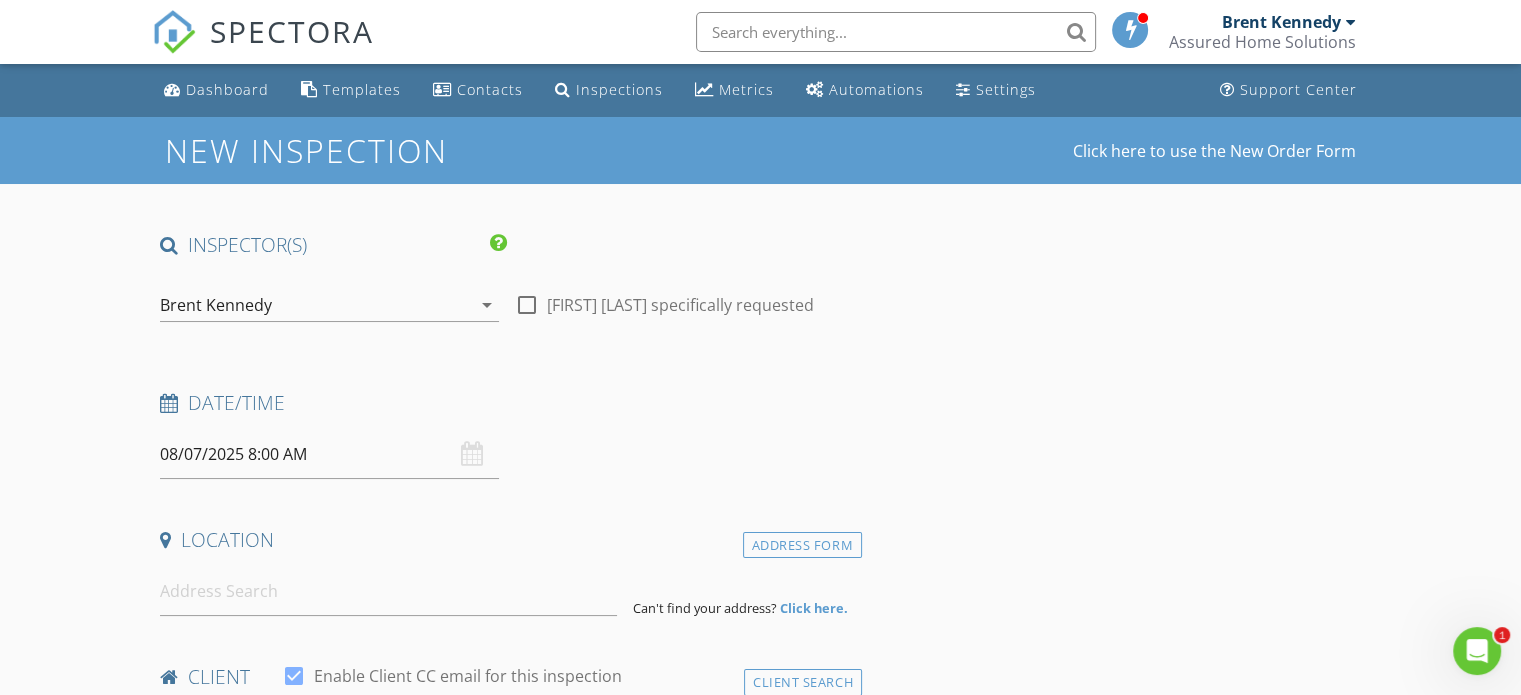 scroll, scrollTop: 0, scrollLeft: 0, axis: both 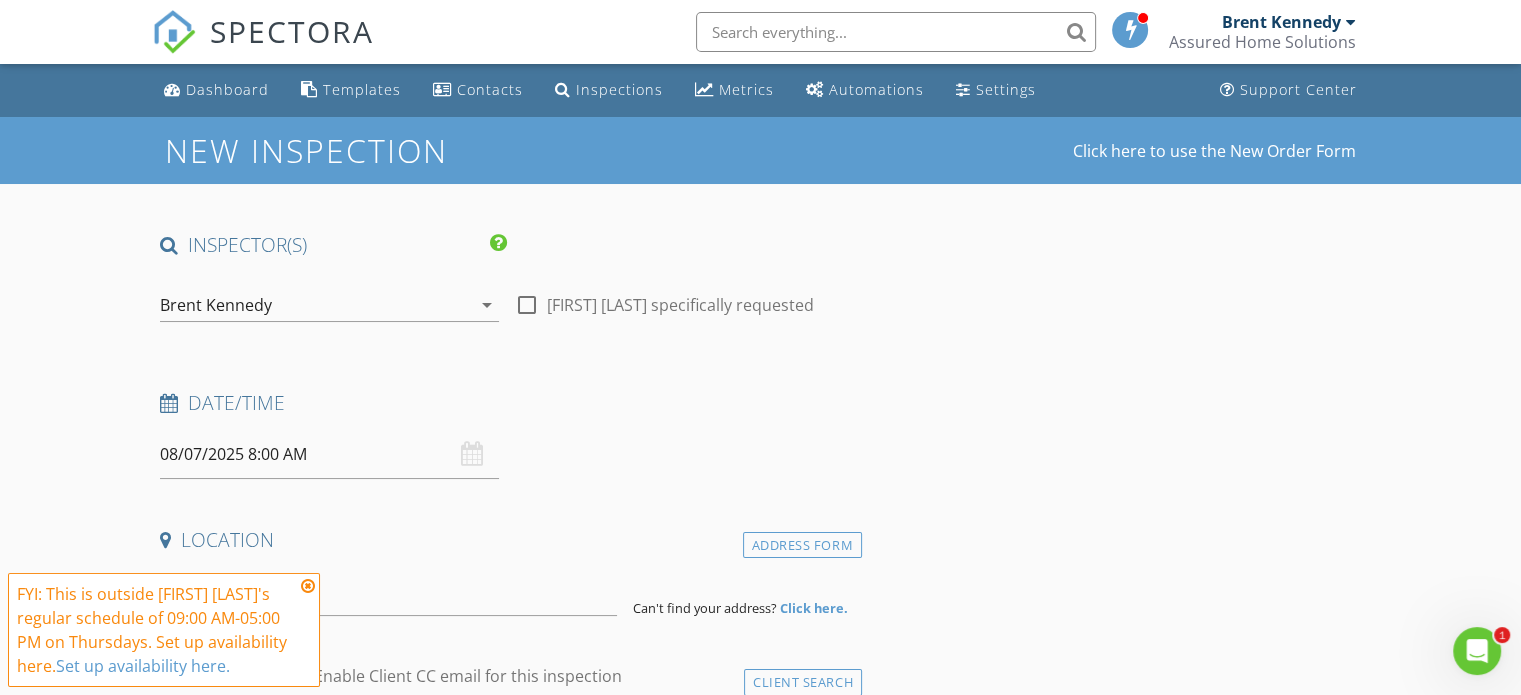 click on "08/07/2025 8:00 AM" at bounding box center [329, 454] 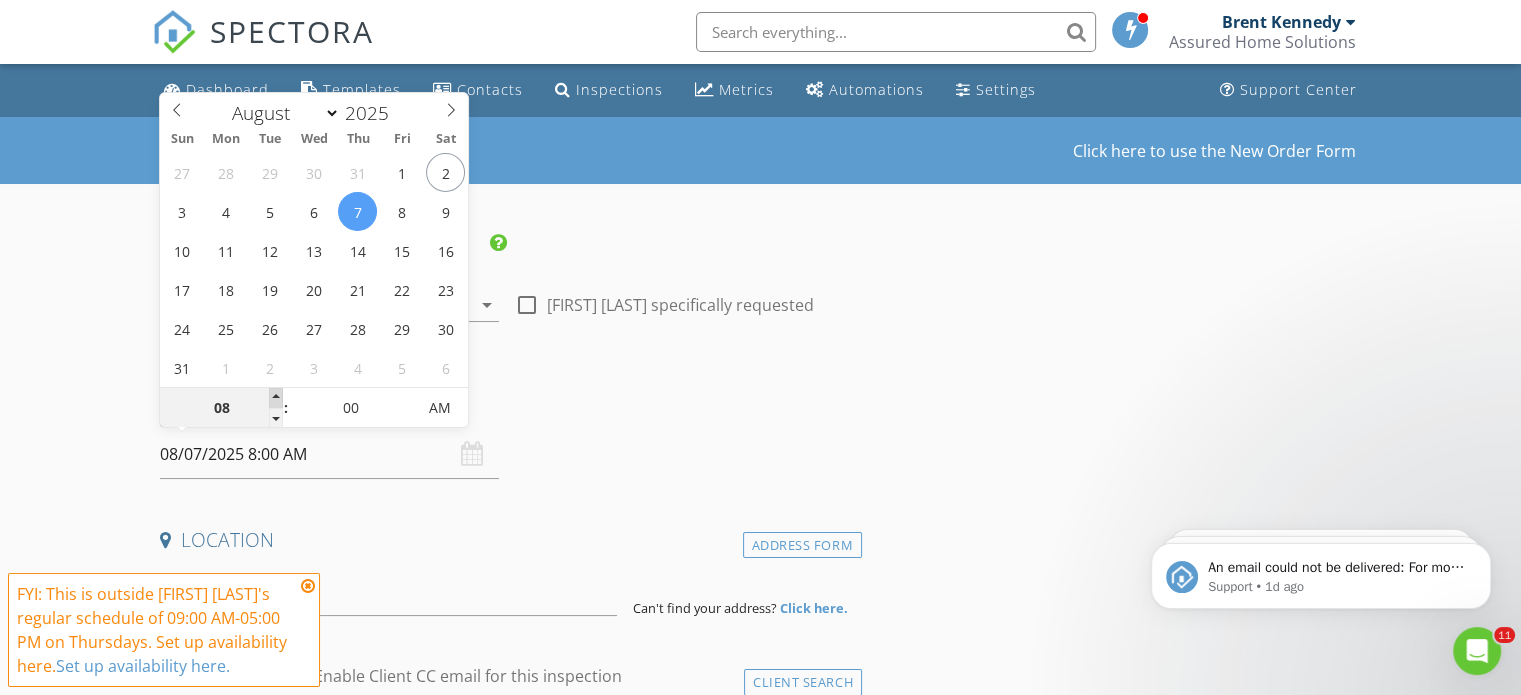 scroll, scrollTop: 0, scrollLeft: 0, axis: both 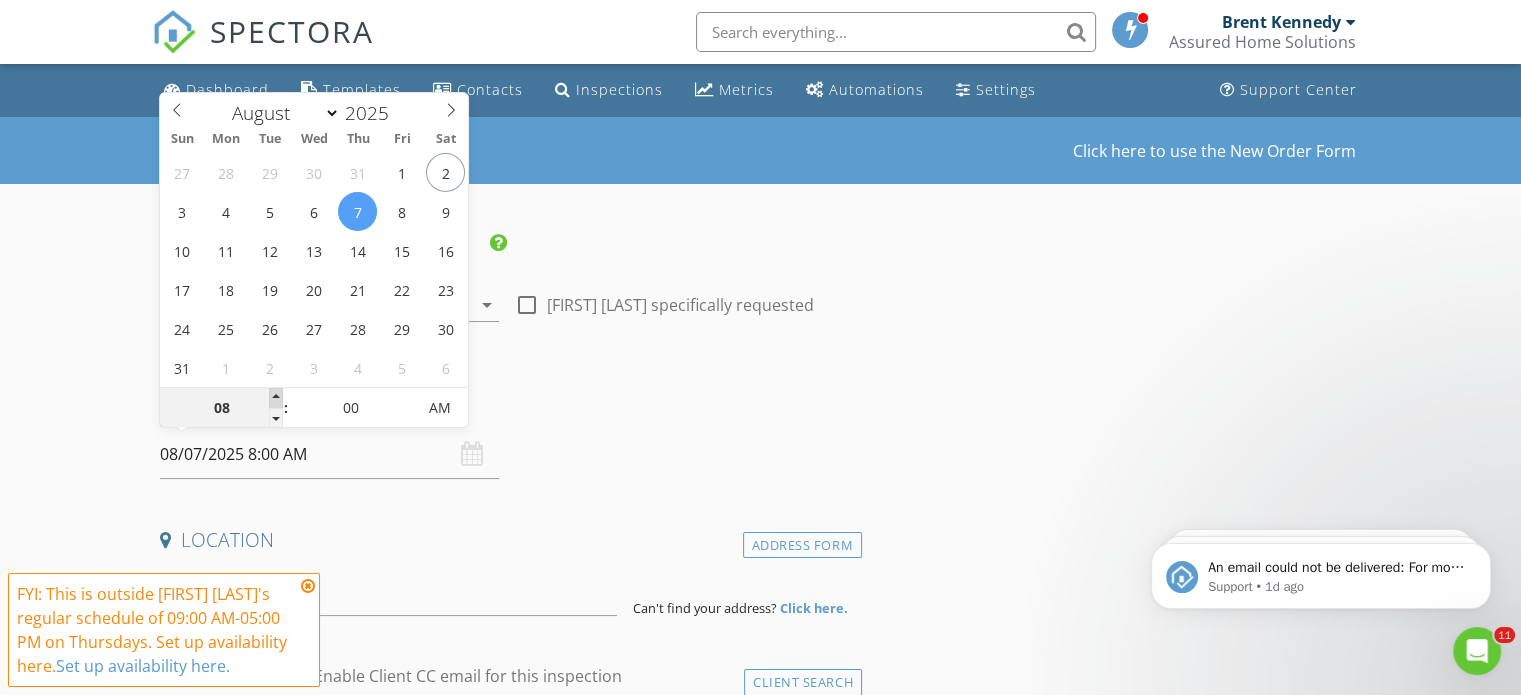 type on "09" 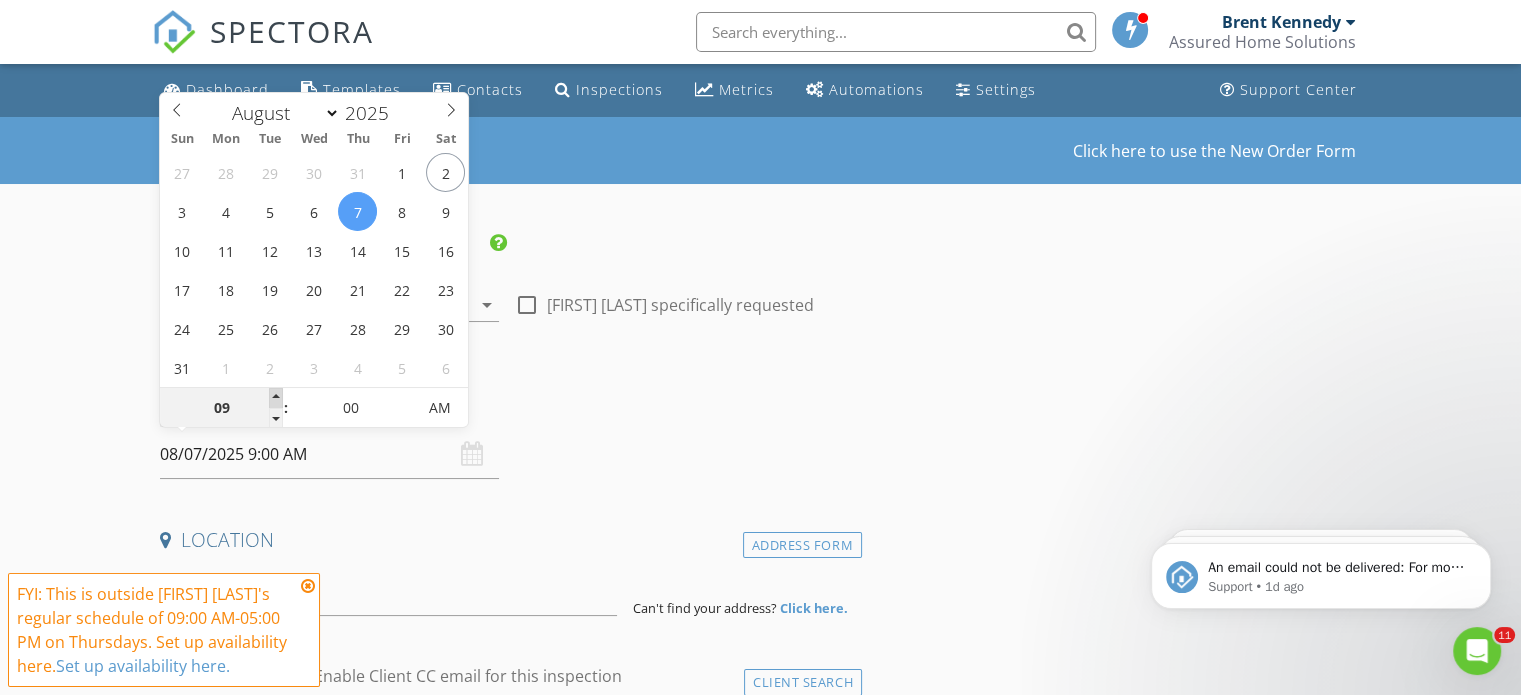 click at bounding box center (276, 398) 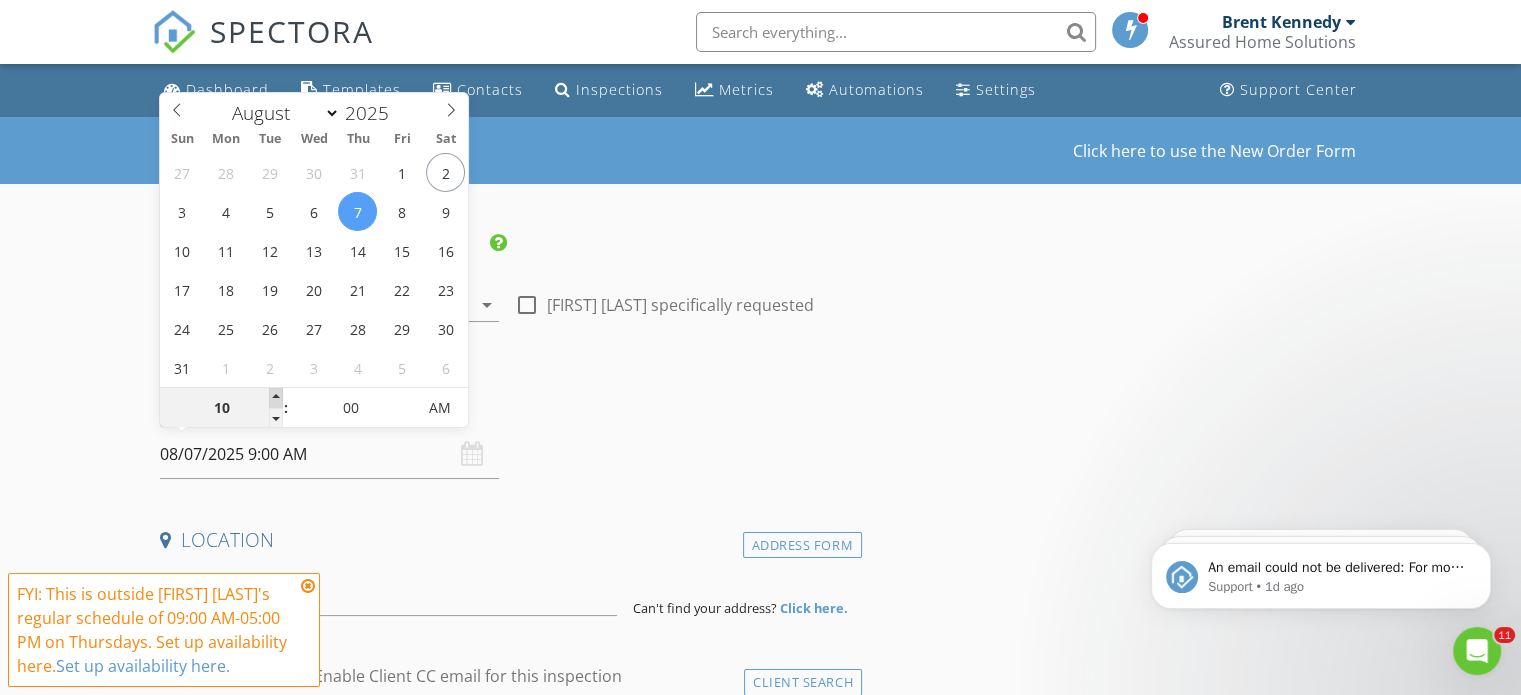type on "08/07/2025 10:00 AM" 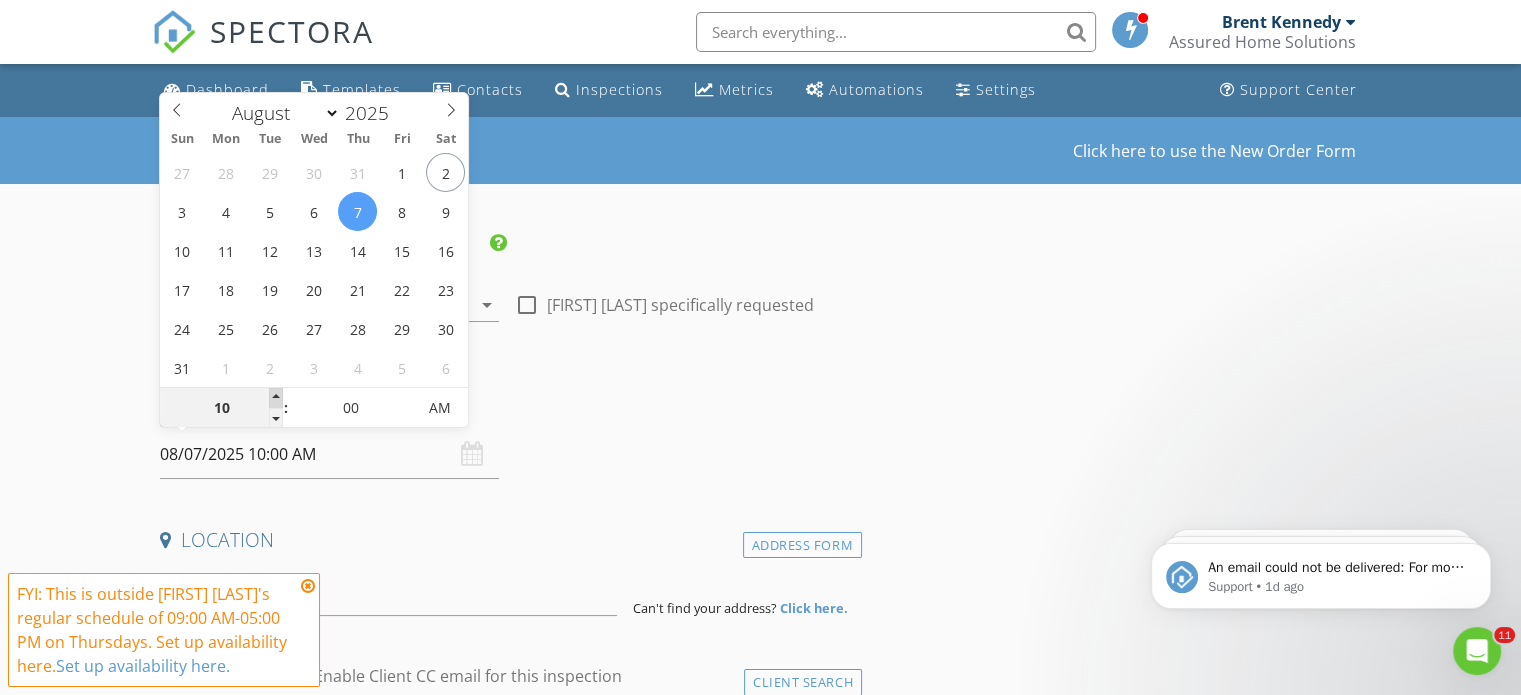 click at bounding box center (276, 398) 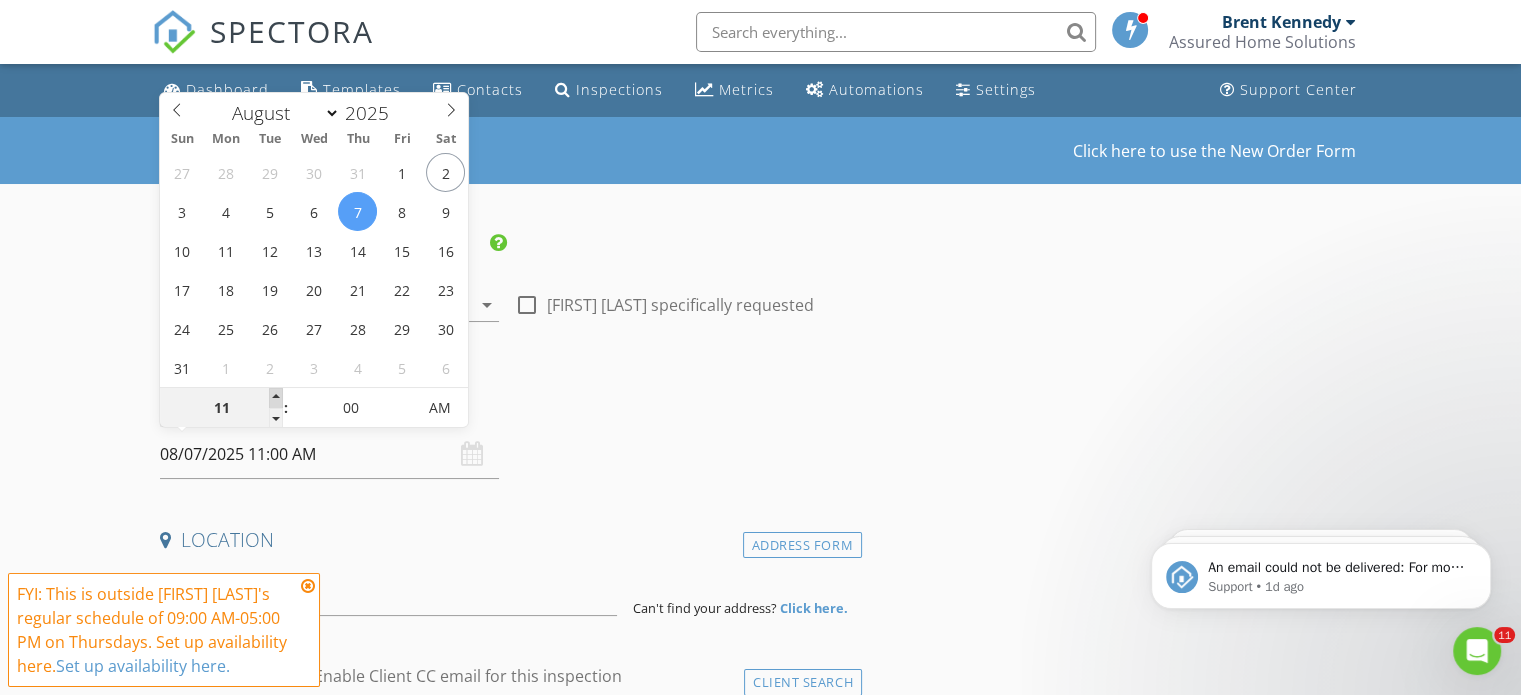 click at bounding box center [276, 398] 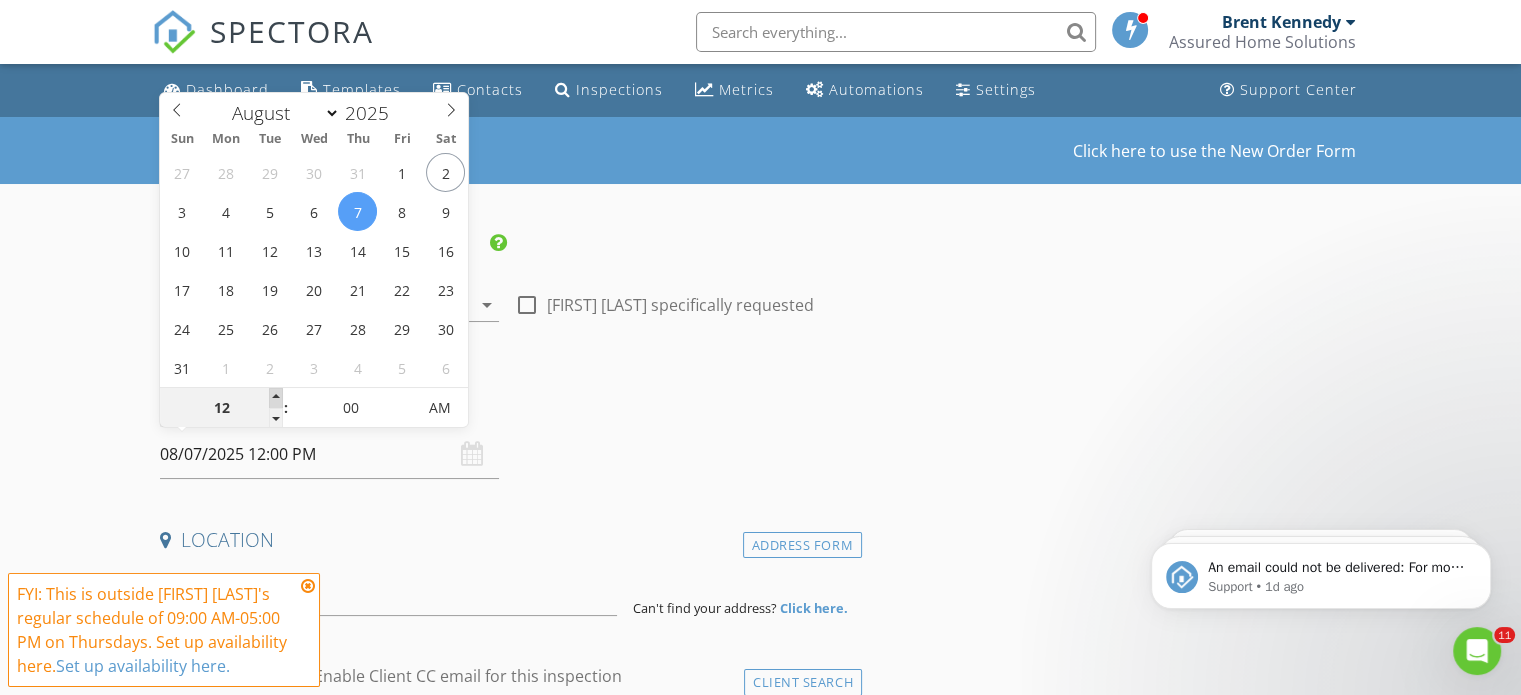 click at bounding box center (276, 398) 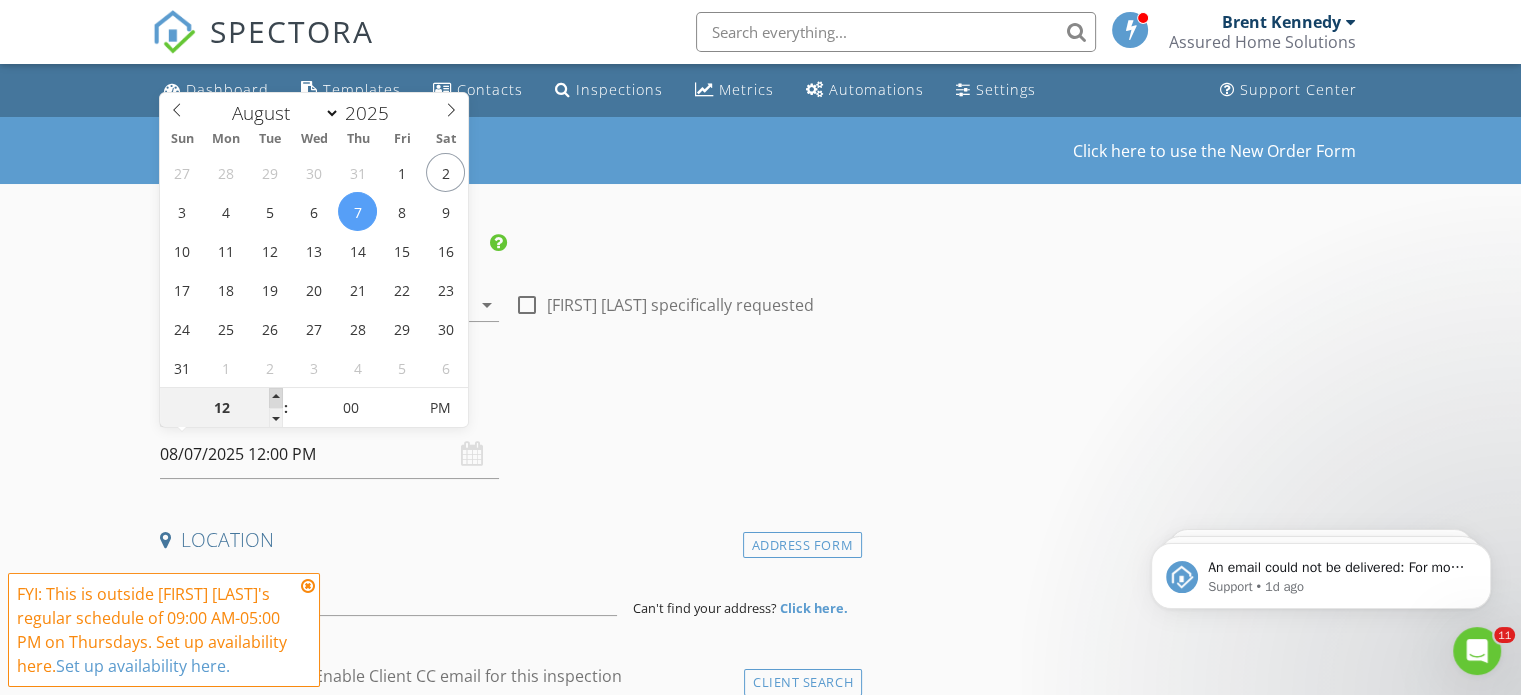 type on "01" 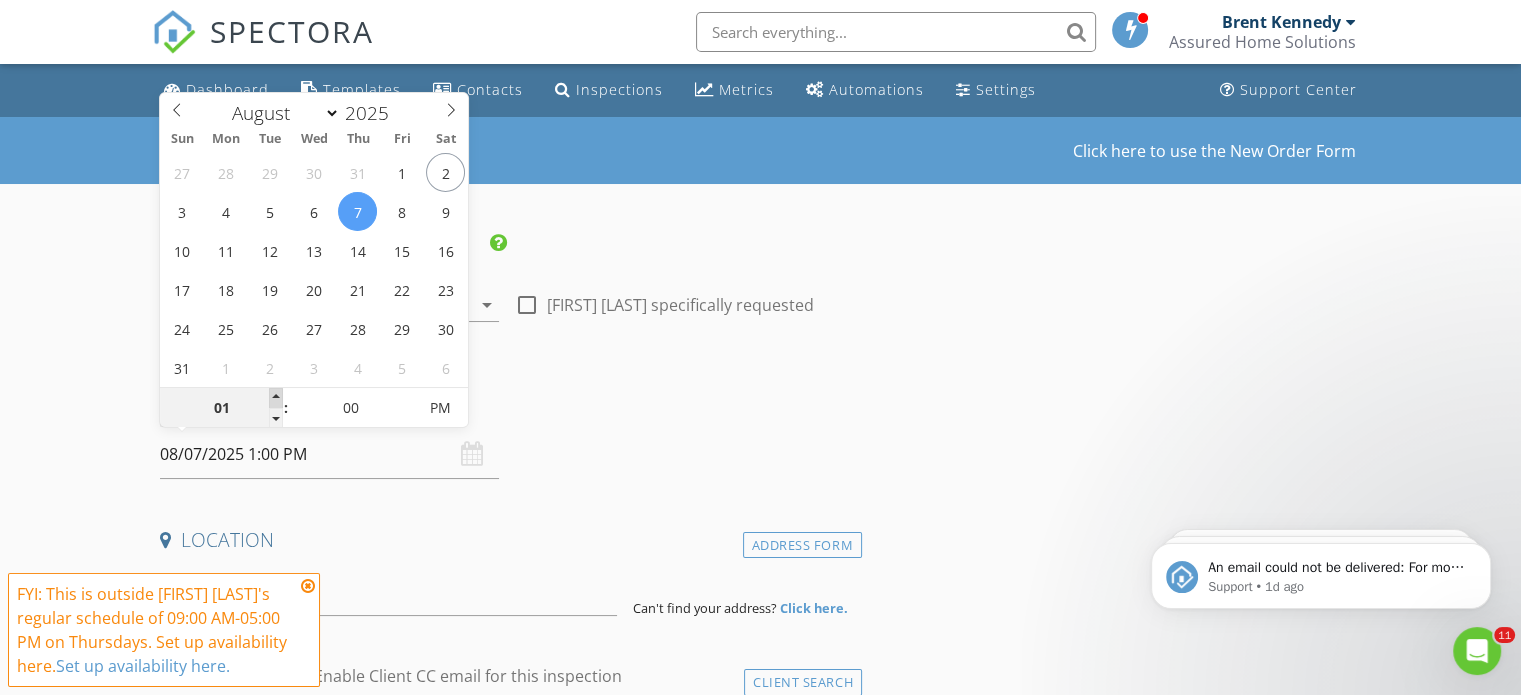click at bounding box center (276, 398) 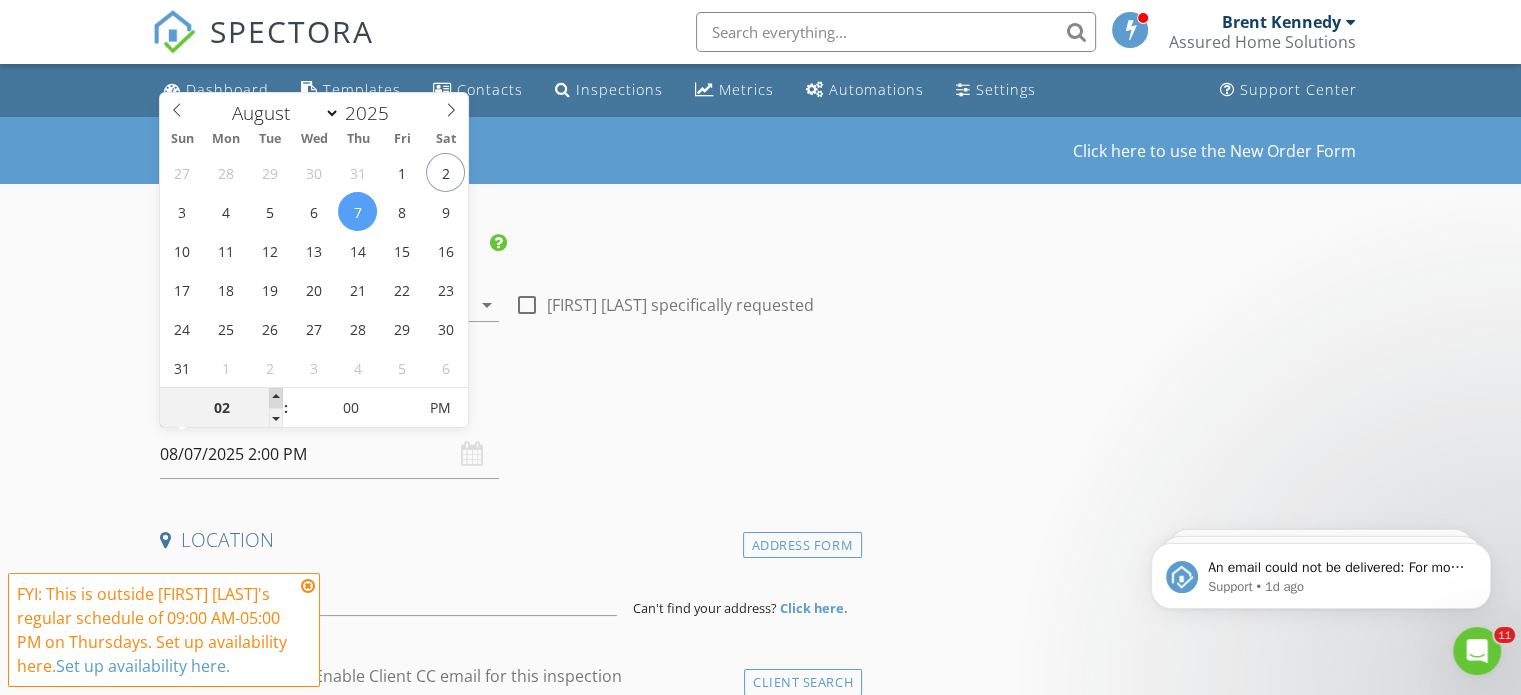 click at bounding box center [276, 398] 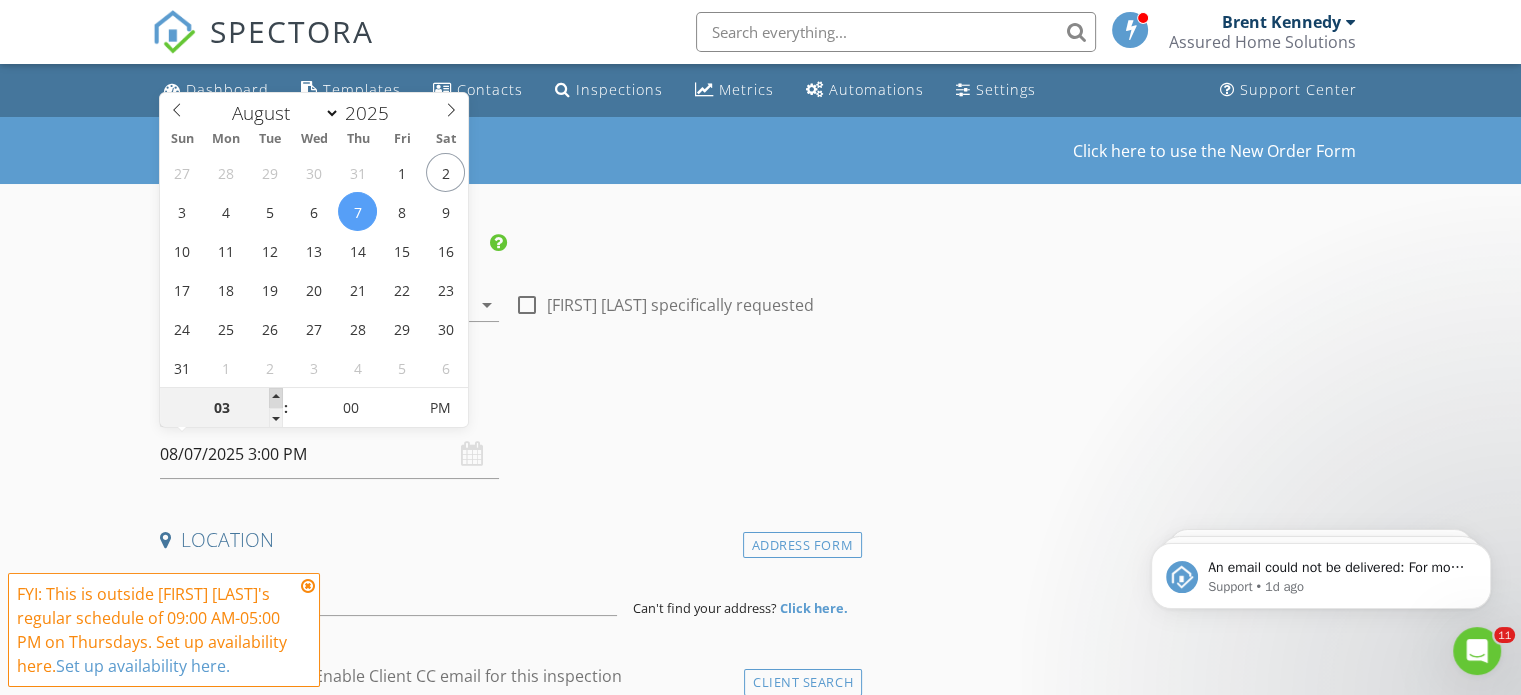click at bounding box center [276, 398] 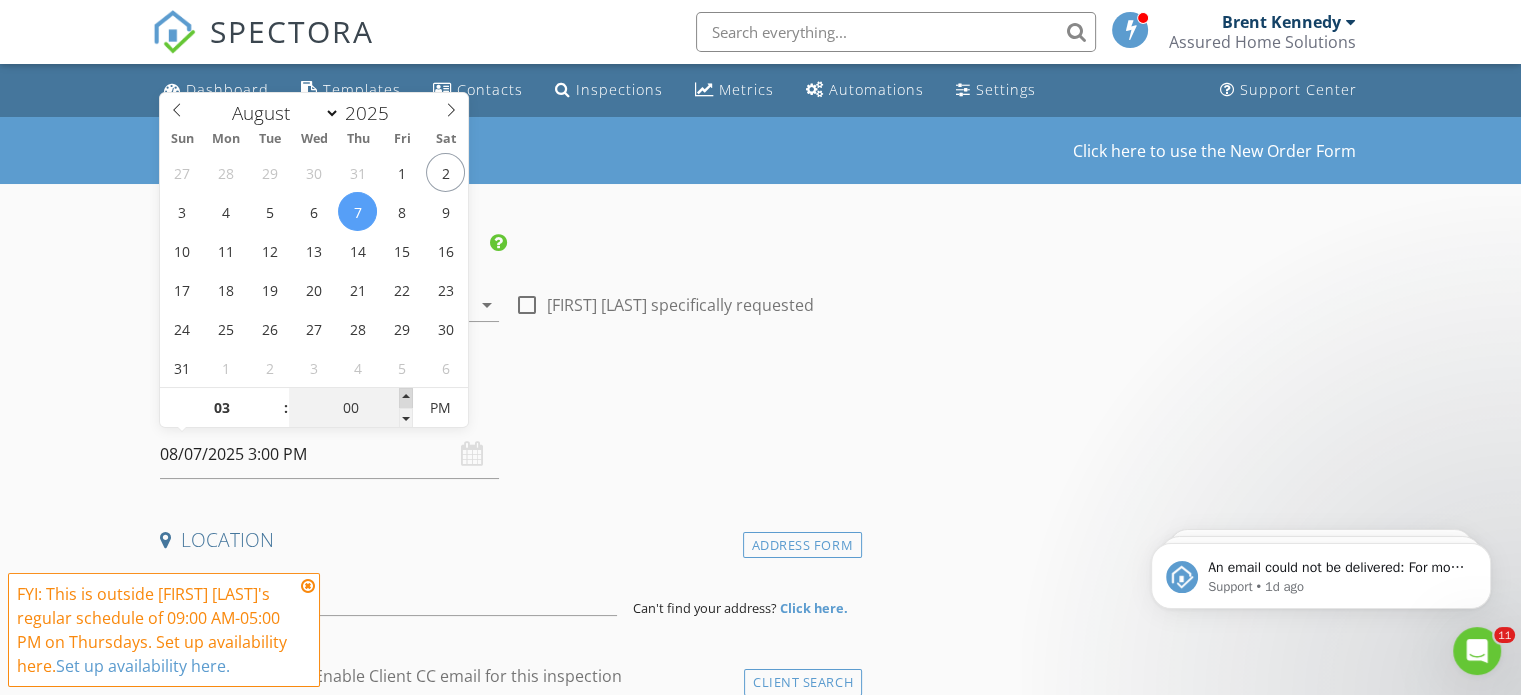 type on "05" 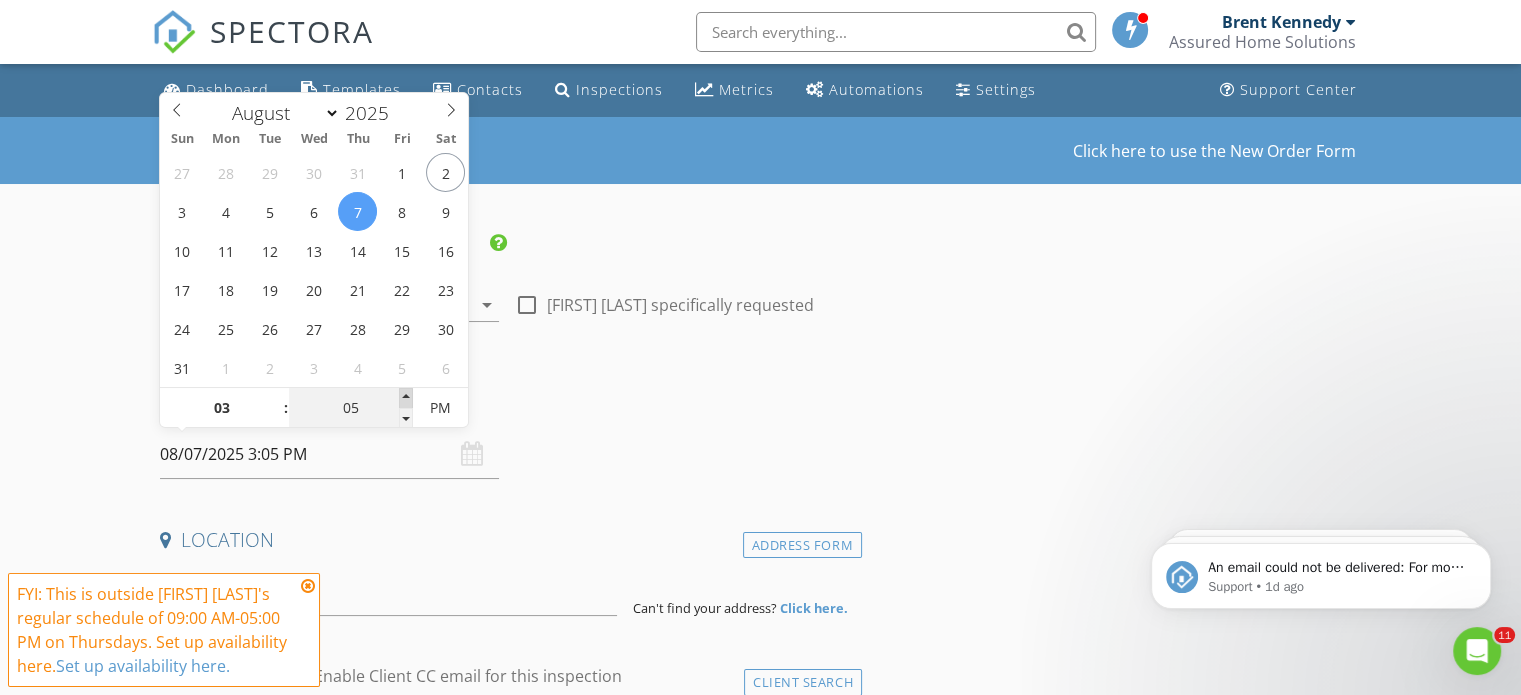 click at bounding box center [406, 398] 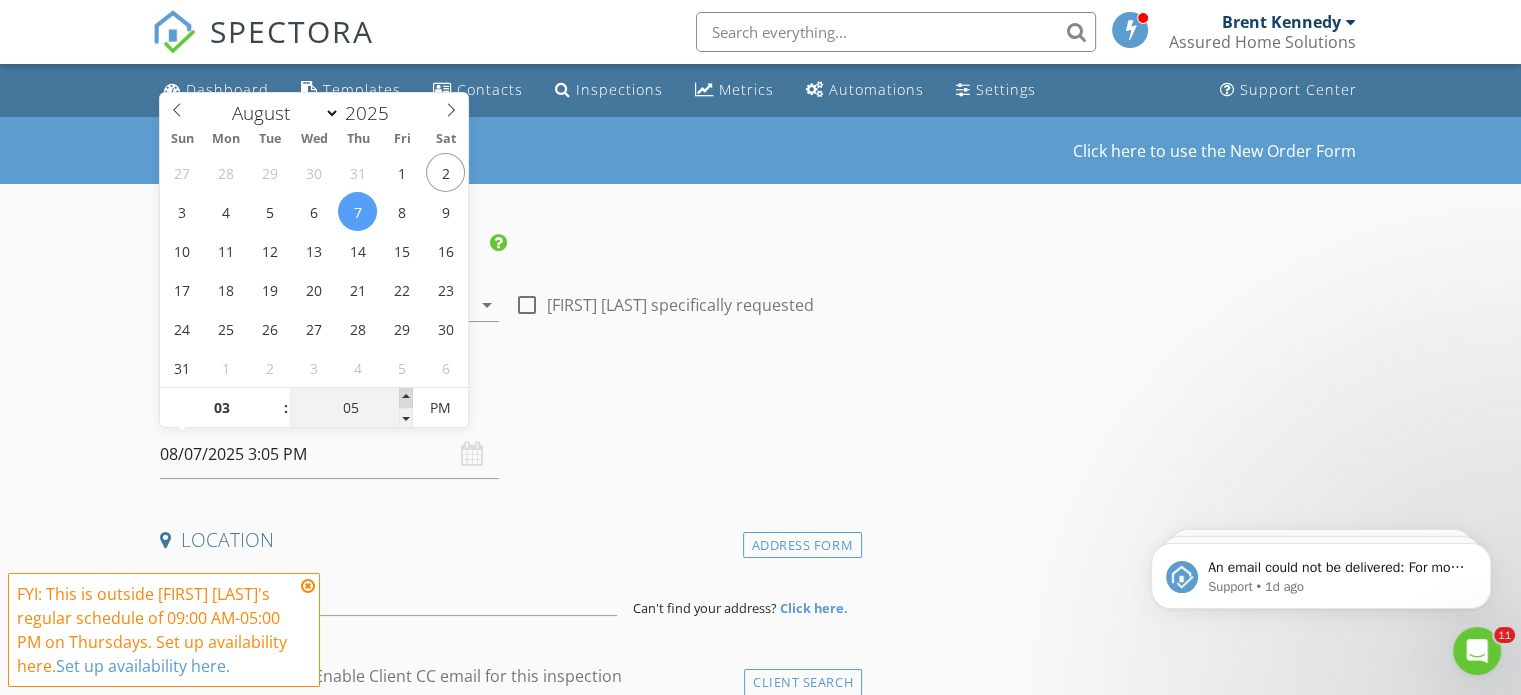 type on "10" 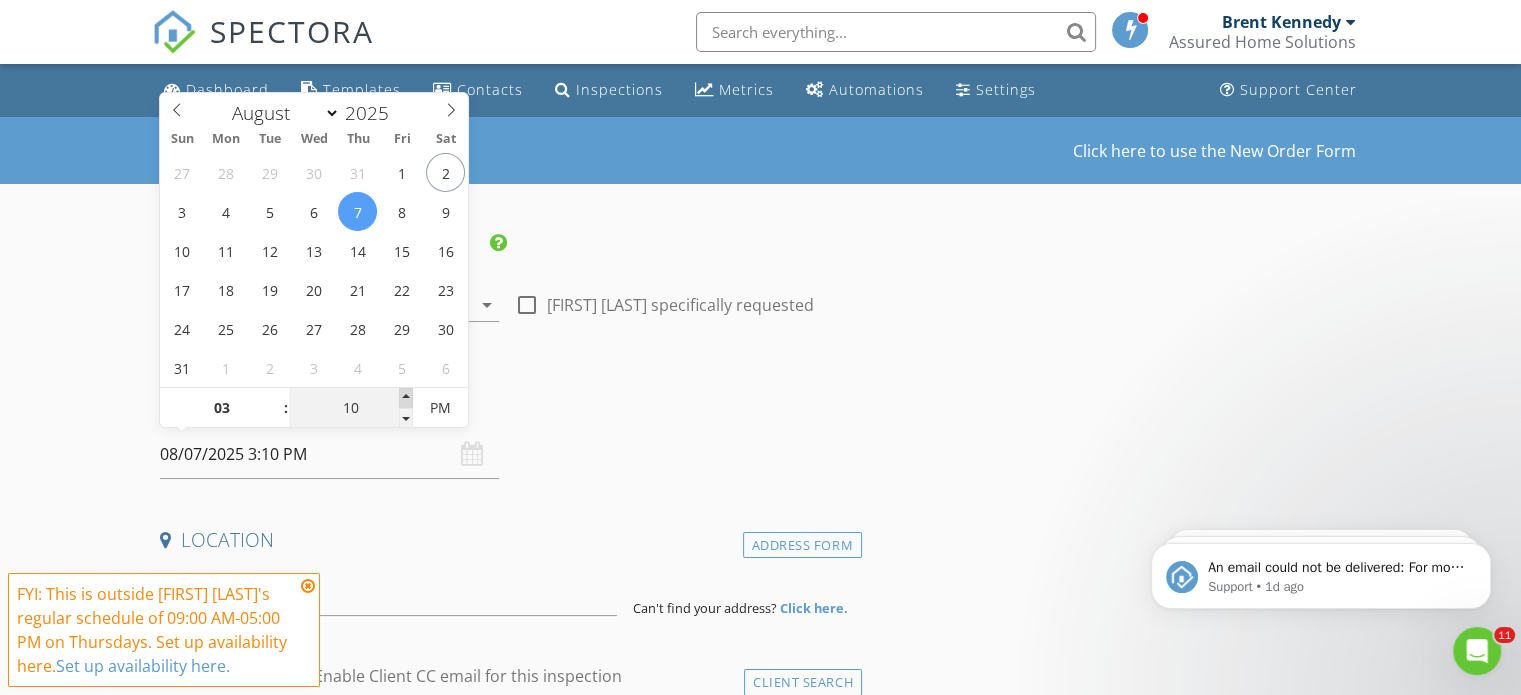 click at bounding box center (406, 398) 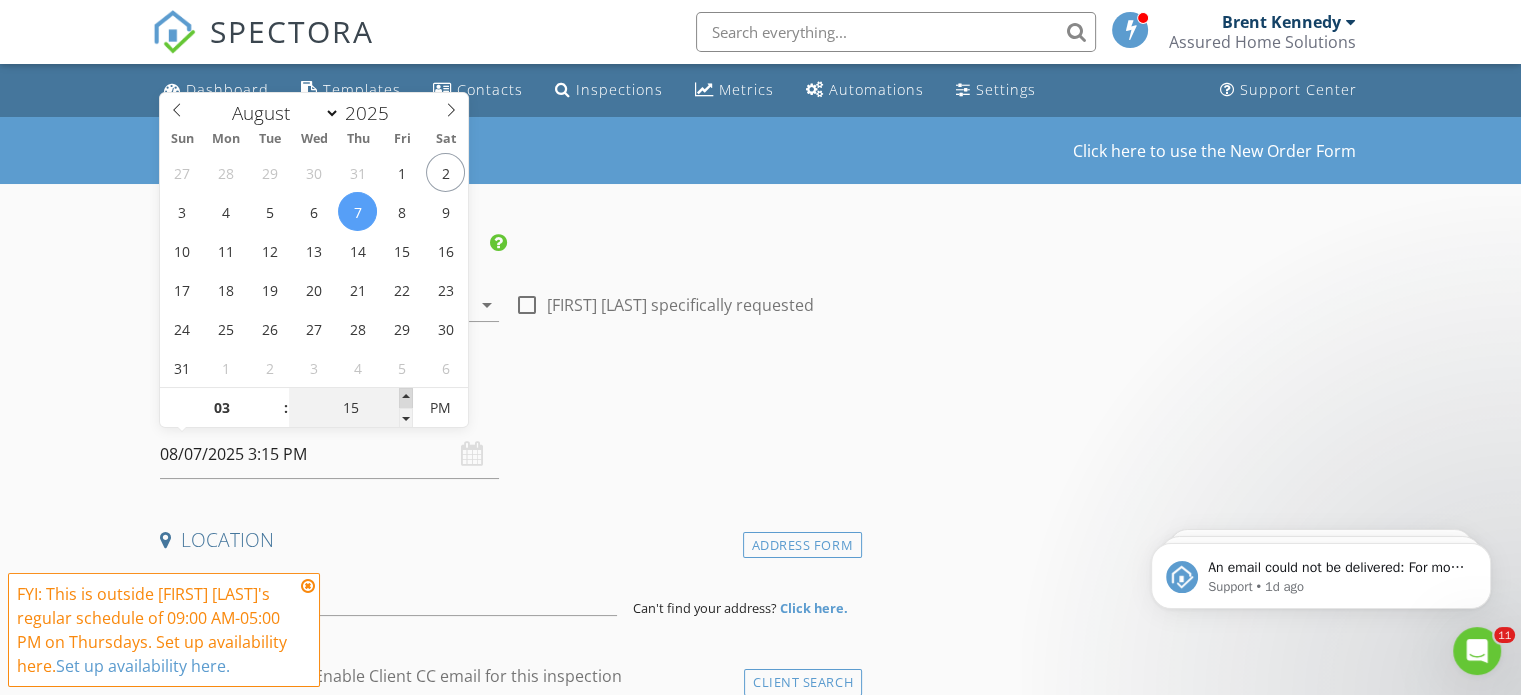 click at bounding box center (406, 398) 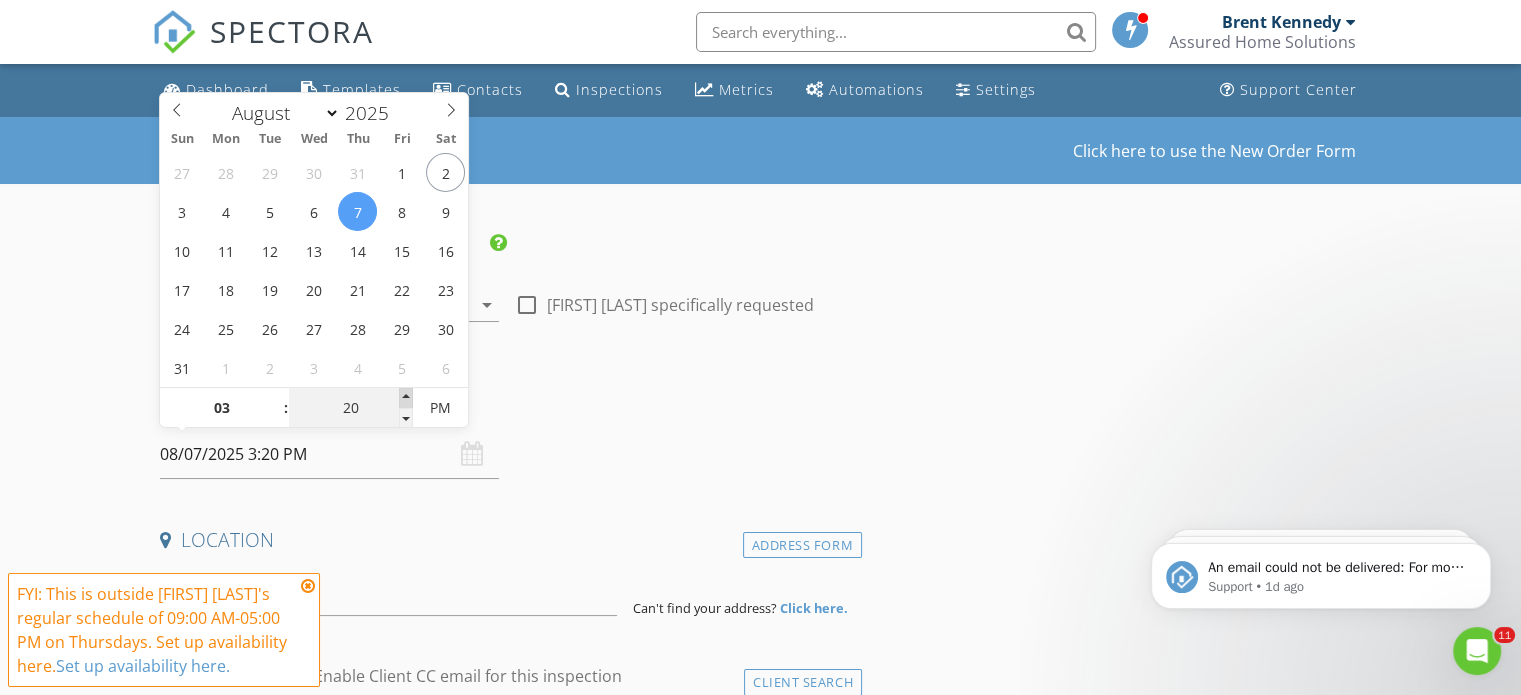 click at bounding box center [406, 398] 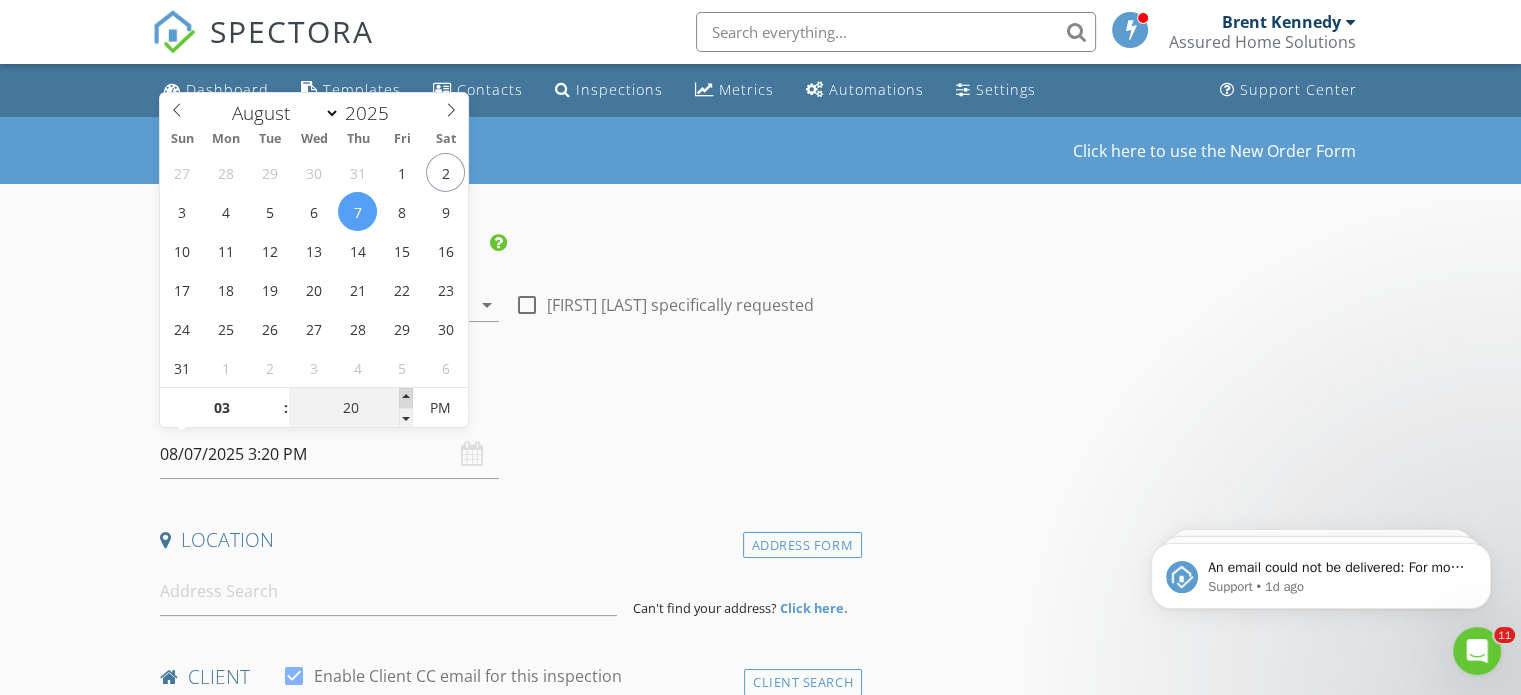 type on "25" 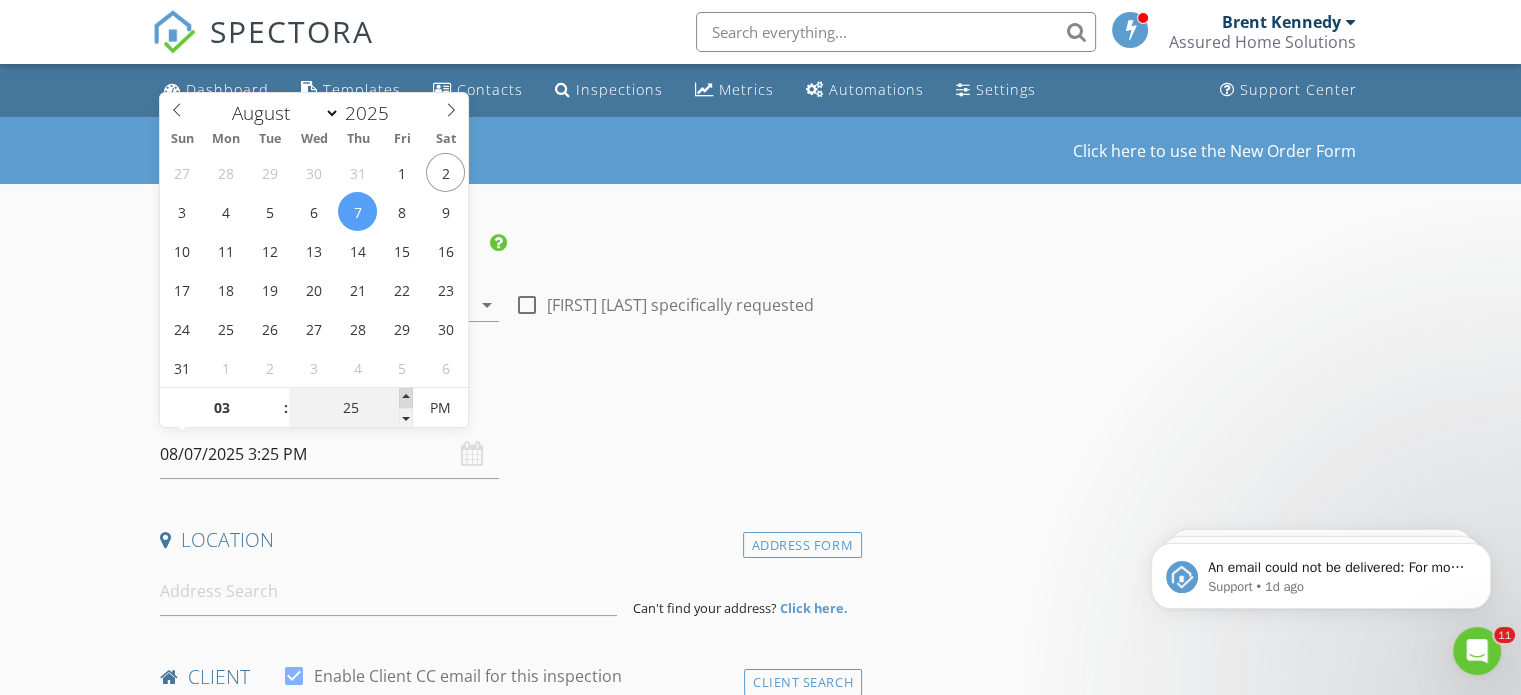 click at bounding box center [406, 398] 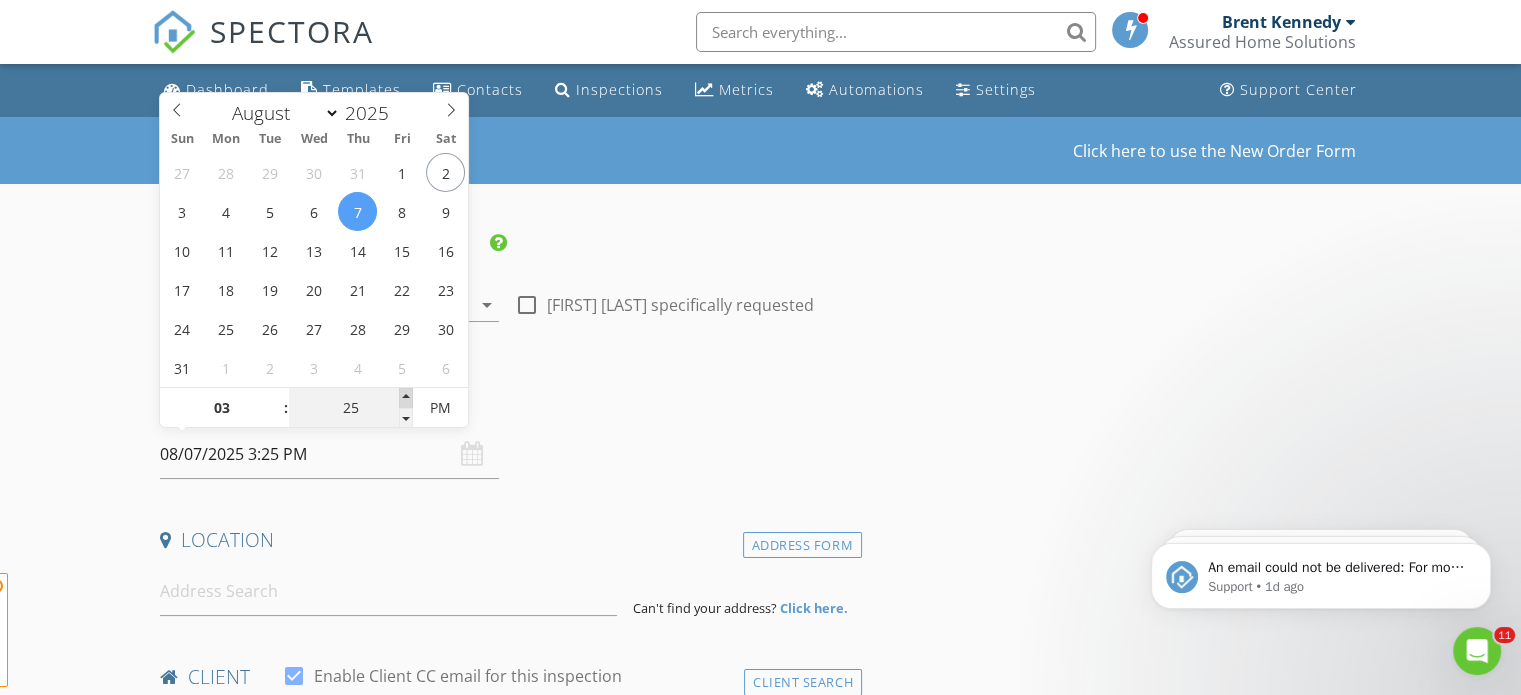type on "30" 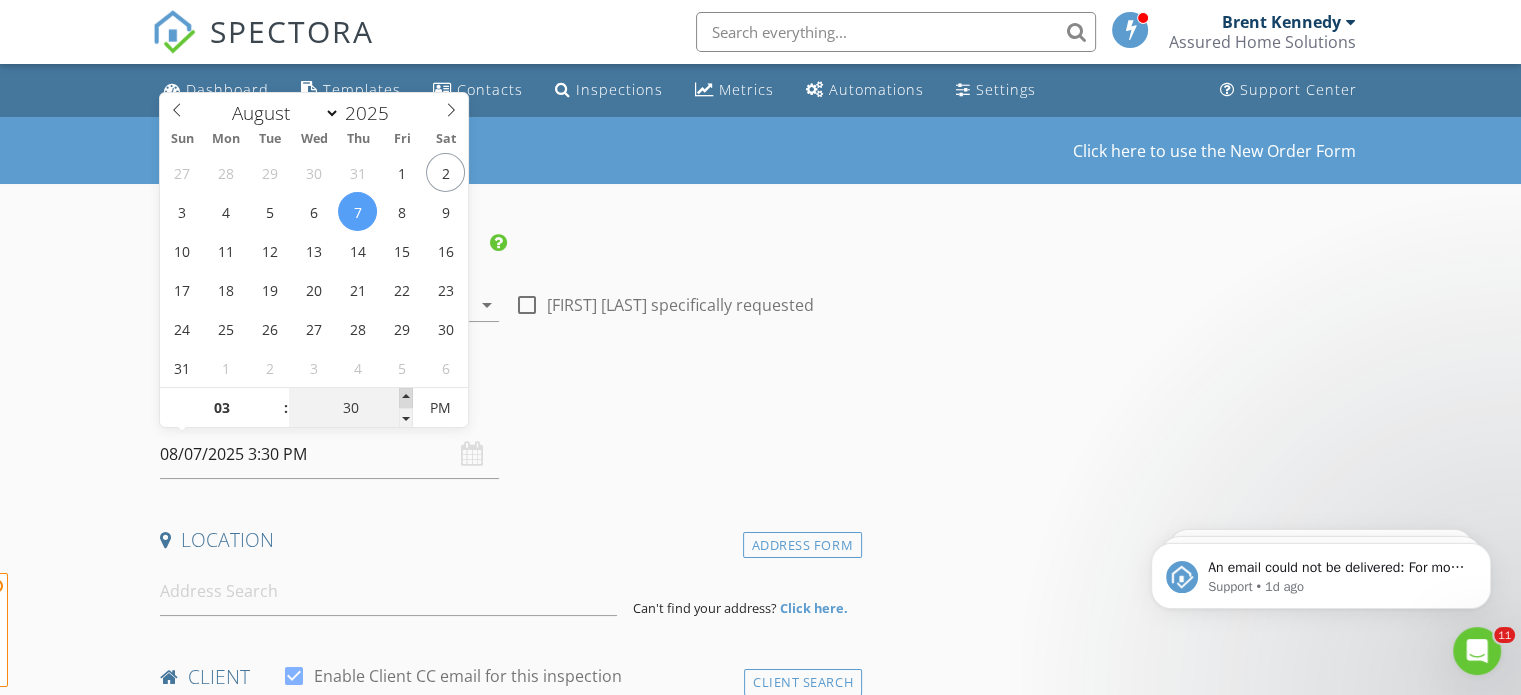 click at bounding box center [406, 398] 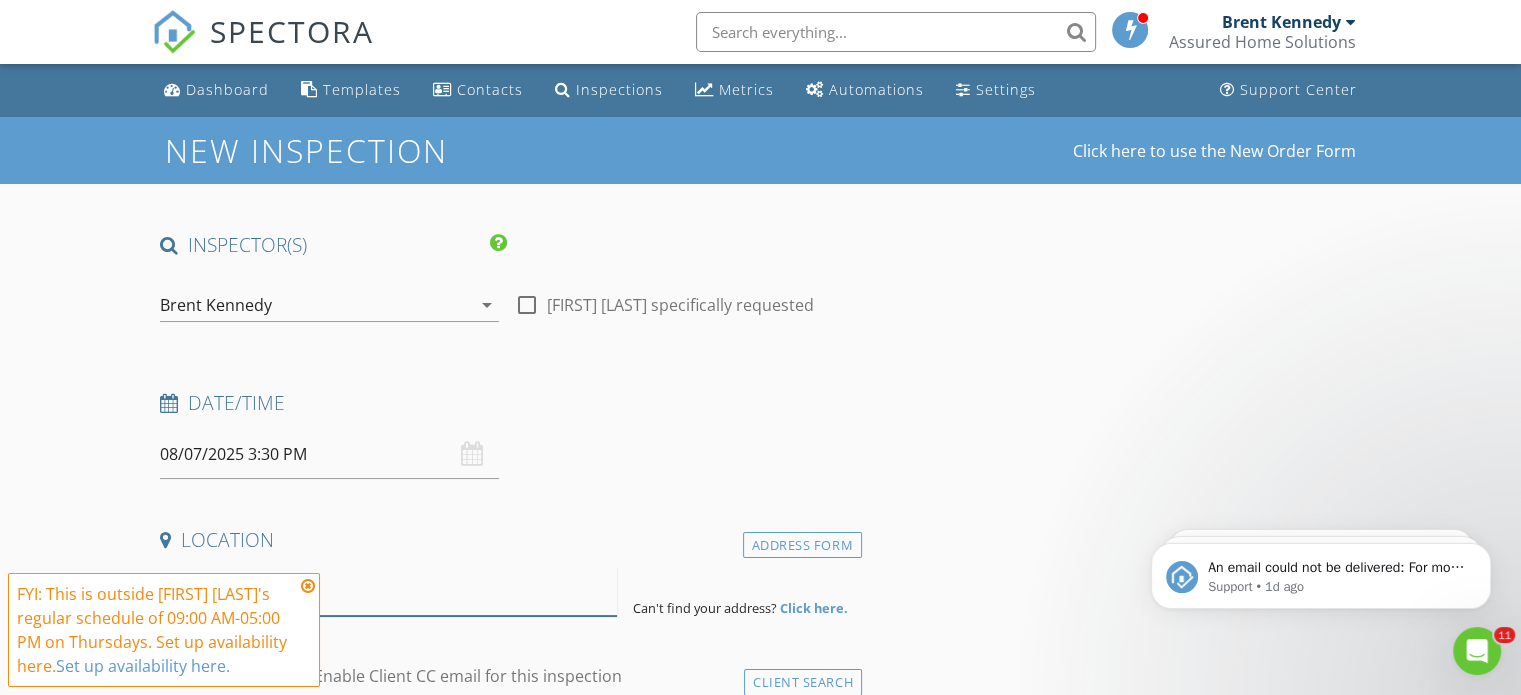 click at bounding box center [388, 591] 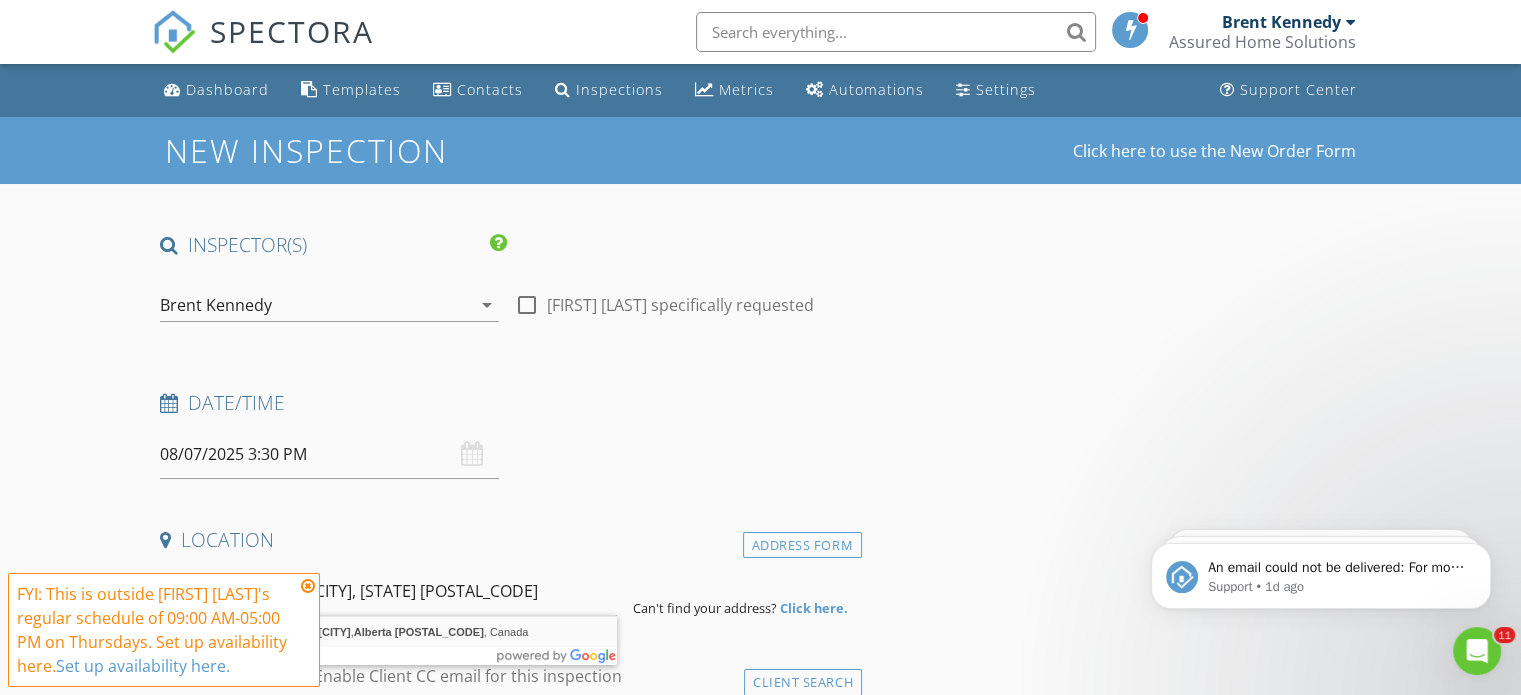 type on "10150 121 Avenue, Grande Prairie, Alberta T8V 8H2, Canada" 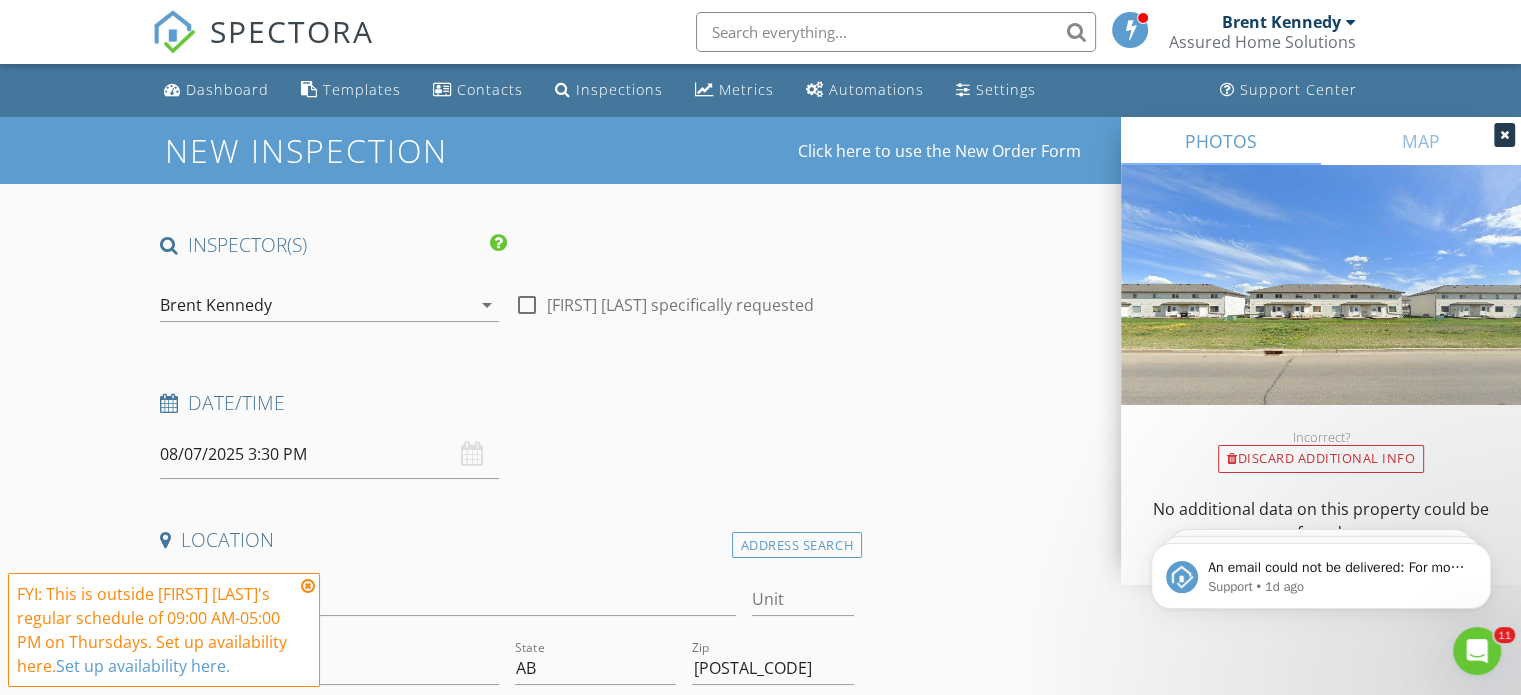 click on "FYI: This is outside Brent Kennedy's regular schedule of 09:00 AM-05:00 PM on Thursdays.  Set up availability here." at bounding box center (164, 630) 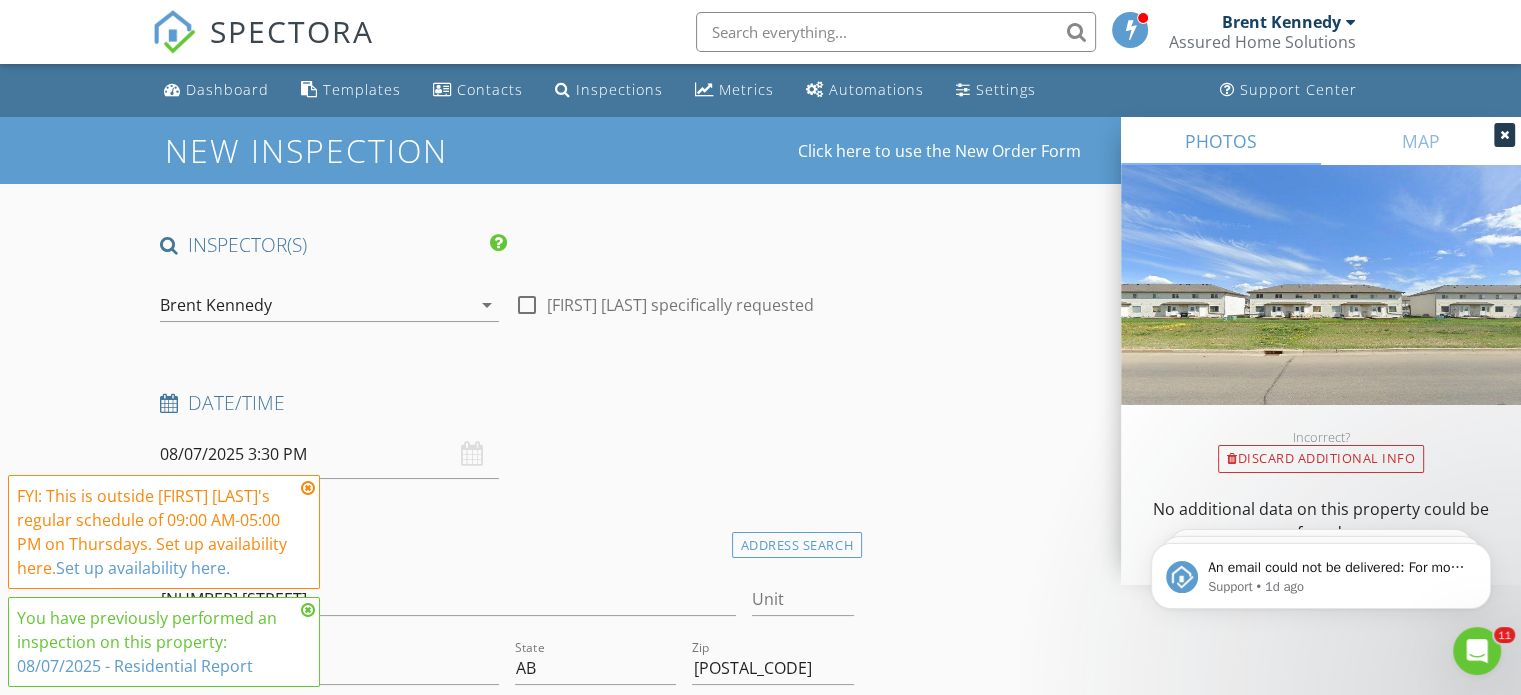 click at bounding box center [308, 488] 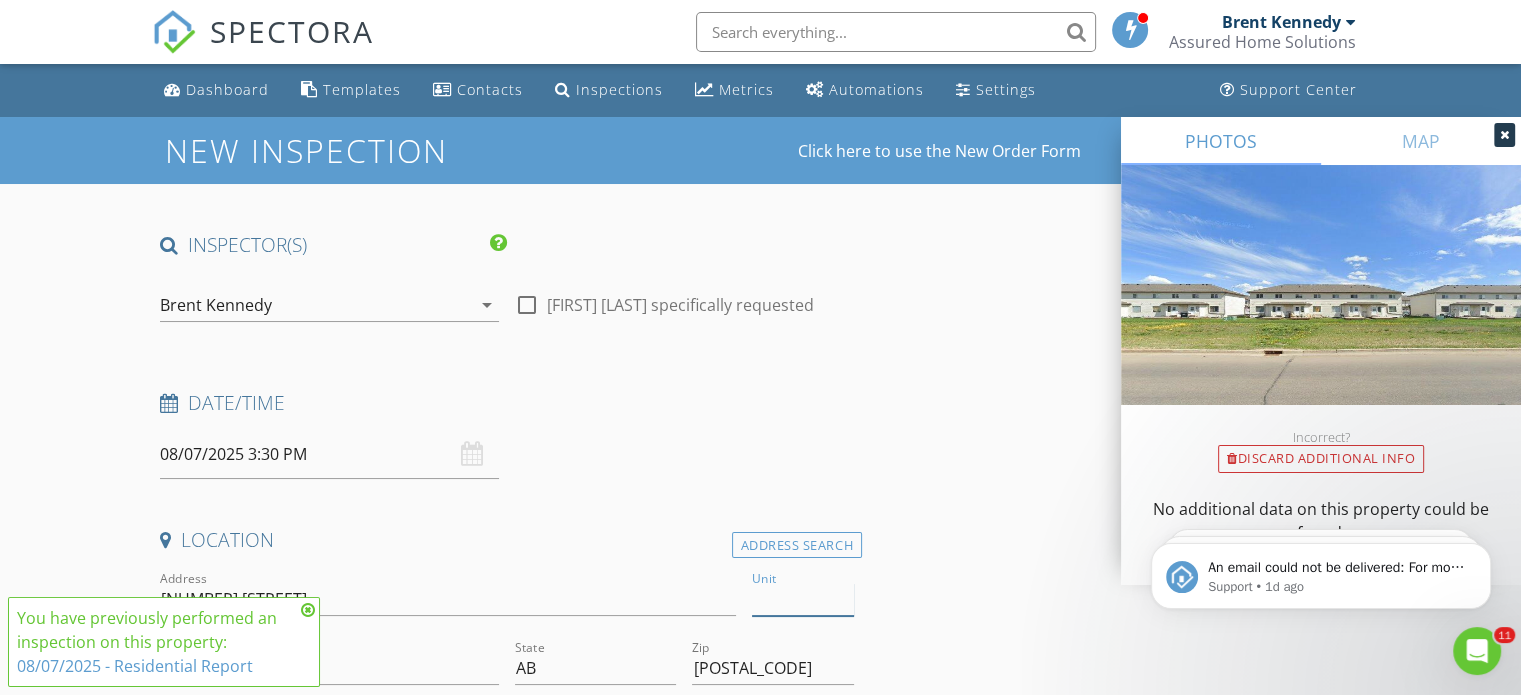 click on "Unit" at bounding box center (803, 599) 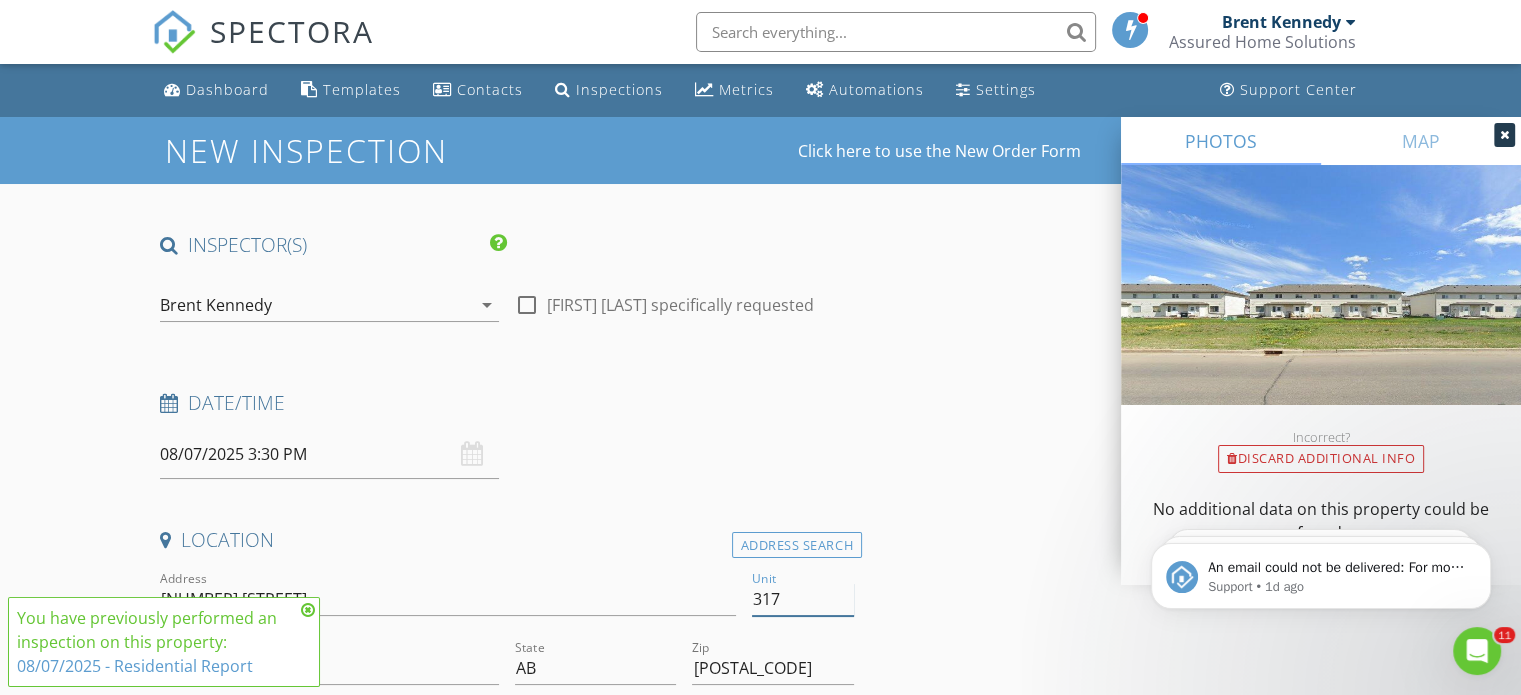 type on "317" 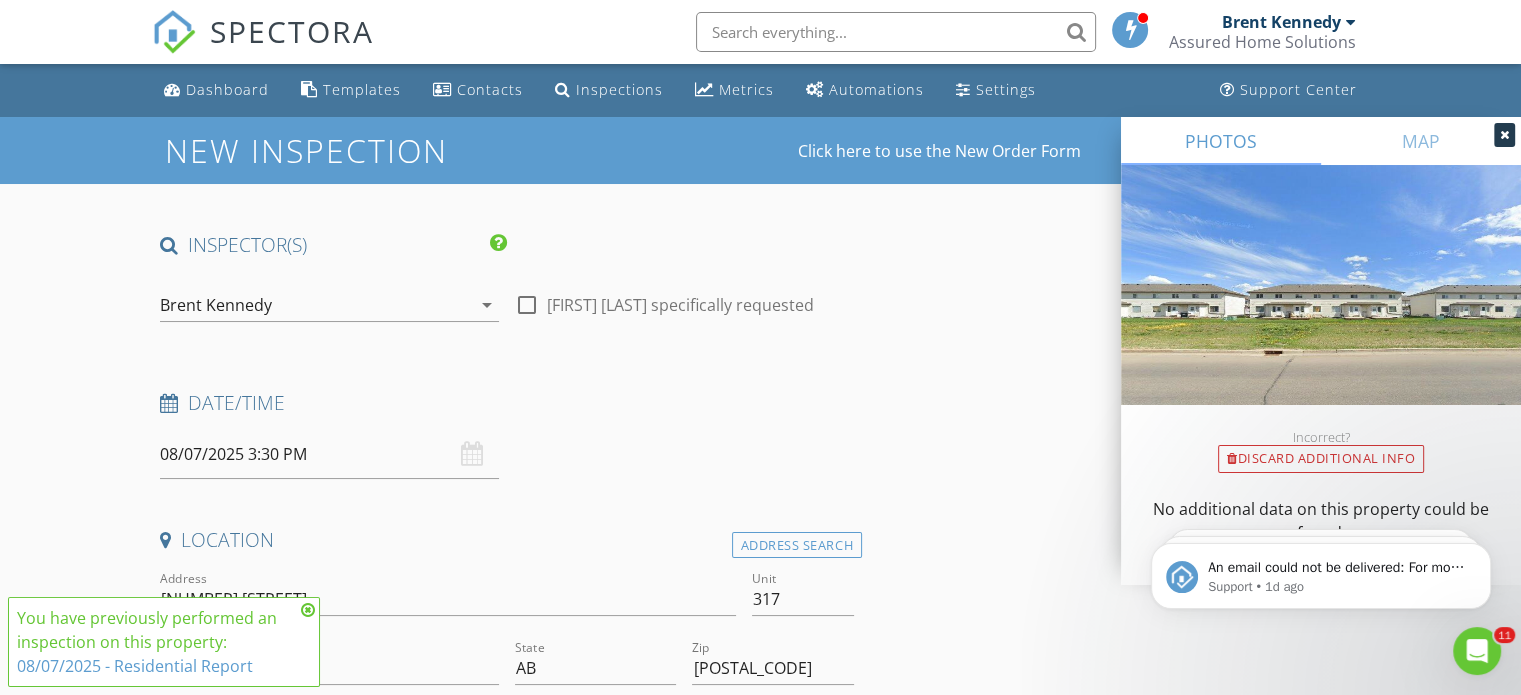 click on "INSPECTOR(S)
check_box   Brent Kennedy   PRIMARY   Brent Kennedy arrow_drop_down   check_box_outline_blank Brent Kennedy specifically requested
Date/Time
08/07/2025 3:30 PM
Location
Address Search       Address 10150 121 Ave   Unit 317   City Grande Prairie   State AB   Zip T8V 8H2   County Grande Prairie No. 1     Square Feet   Year Built   Foundation arrow_drop_down     Brent Kennedy     70.9 miles     (2 hours)     exceeds travel range
client
check_box Enable Client CC email for this inspection   Client Search     check_box_outline_blank Client is a Company/Organization     First Name   Last Name   Email   CC Email   Phone   Address   City   State   Zip       Notes   Private Notes
ADD ADDITIONAL client
SERVICES
check_box_outline_blank   Residential Inspection     Apartment Unit" at bounding box center [760, 1905] 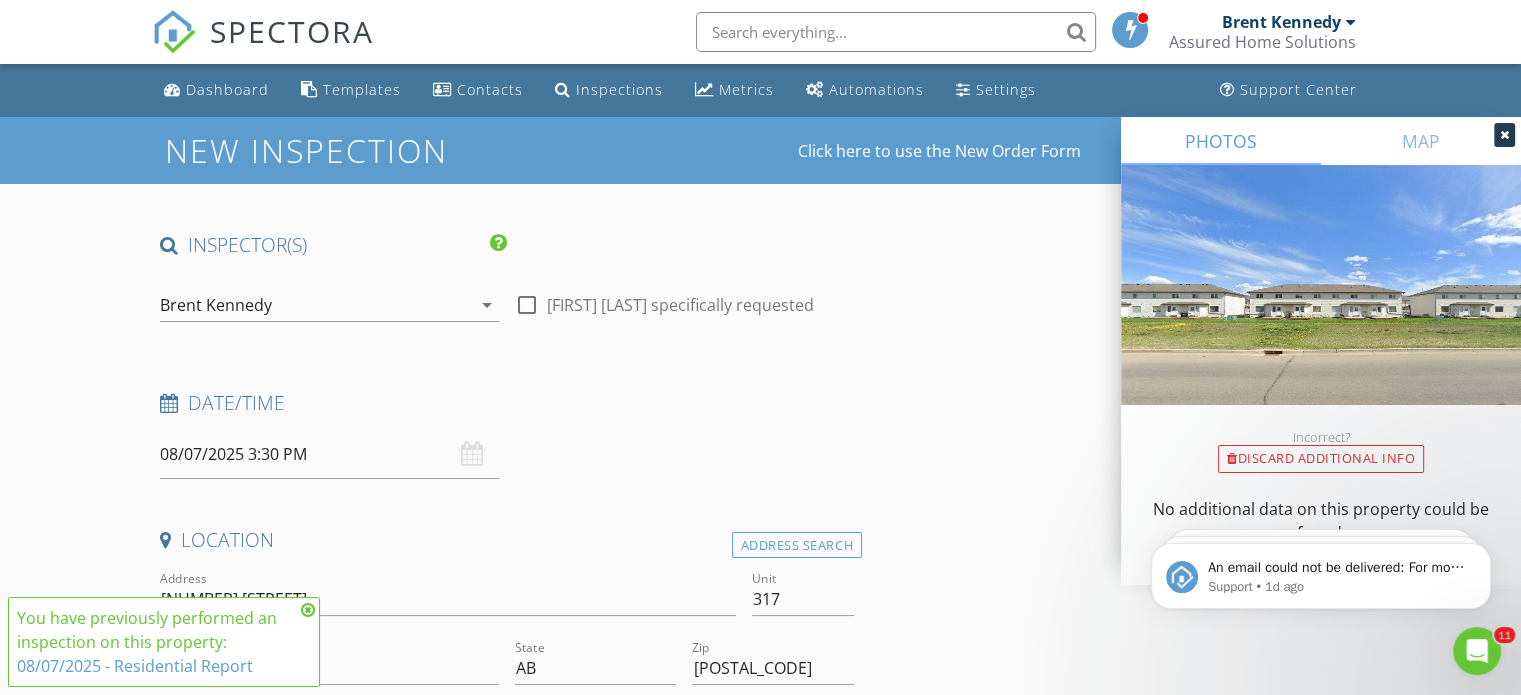 drag, startPoint x: 124, startPoint y: 644, endPoint x: 117, endPoint y: 673, distance: 29.832869 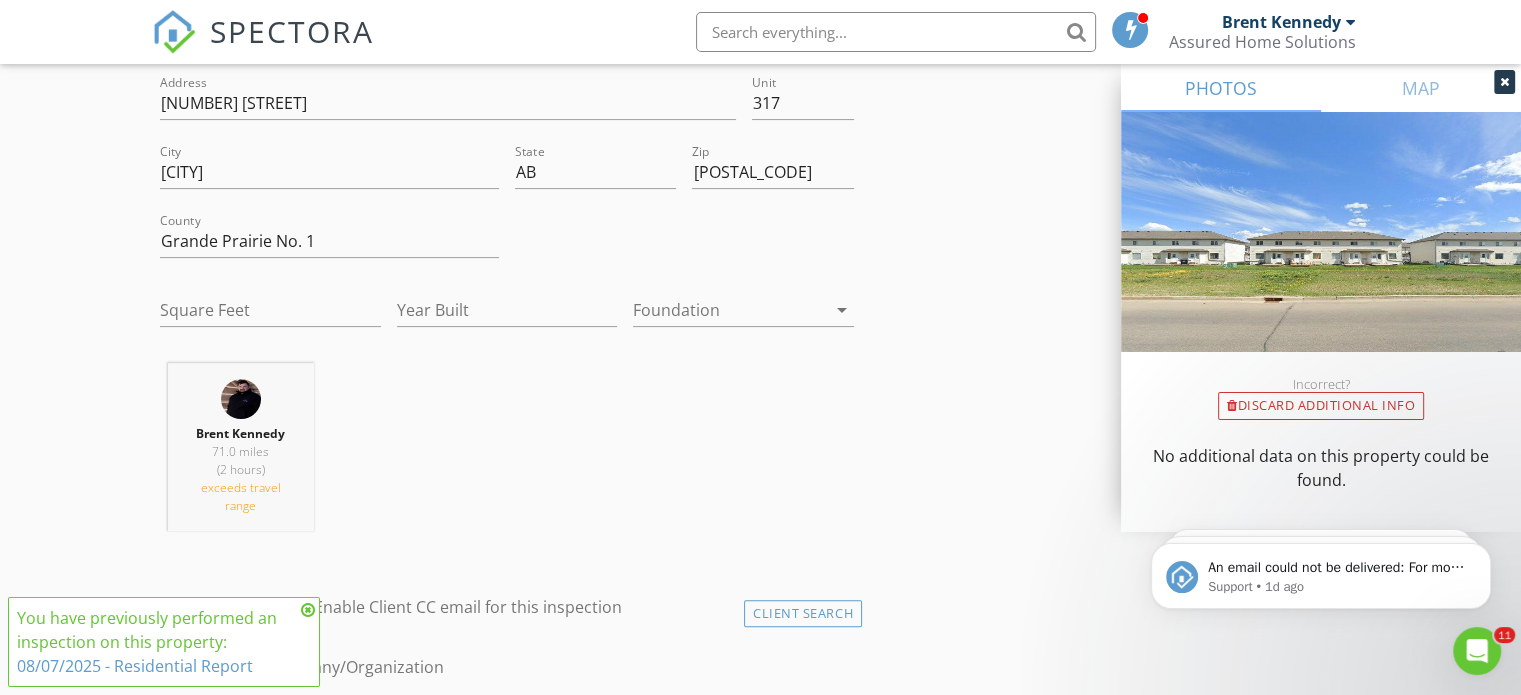 scroll, scrollTop: 575, scrollLeft: 0, axis: vertical 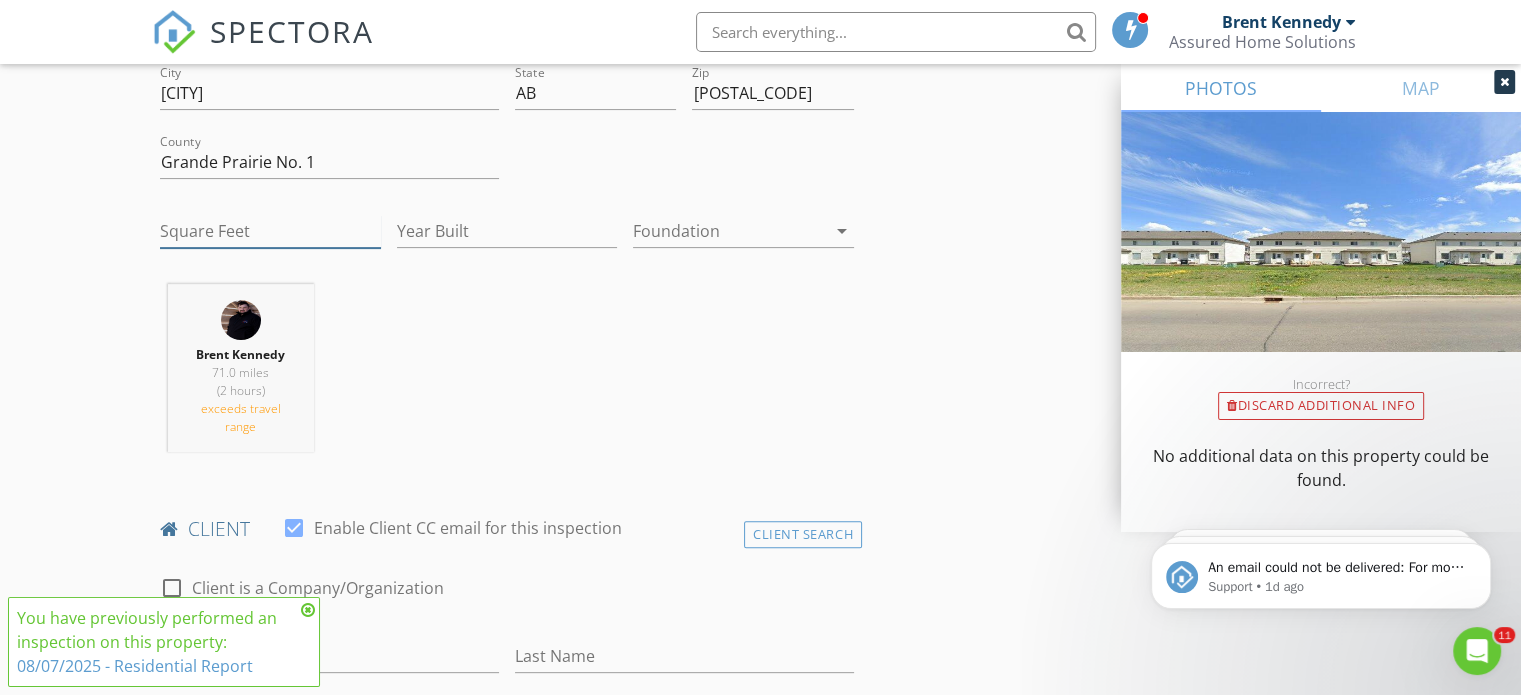 click on "Square Feet" at bounding box center [270, 231] 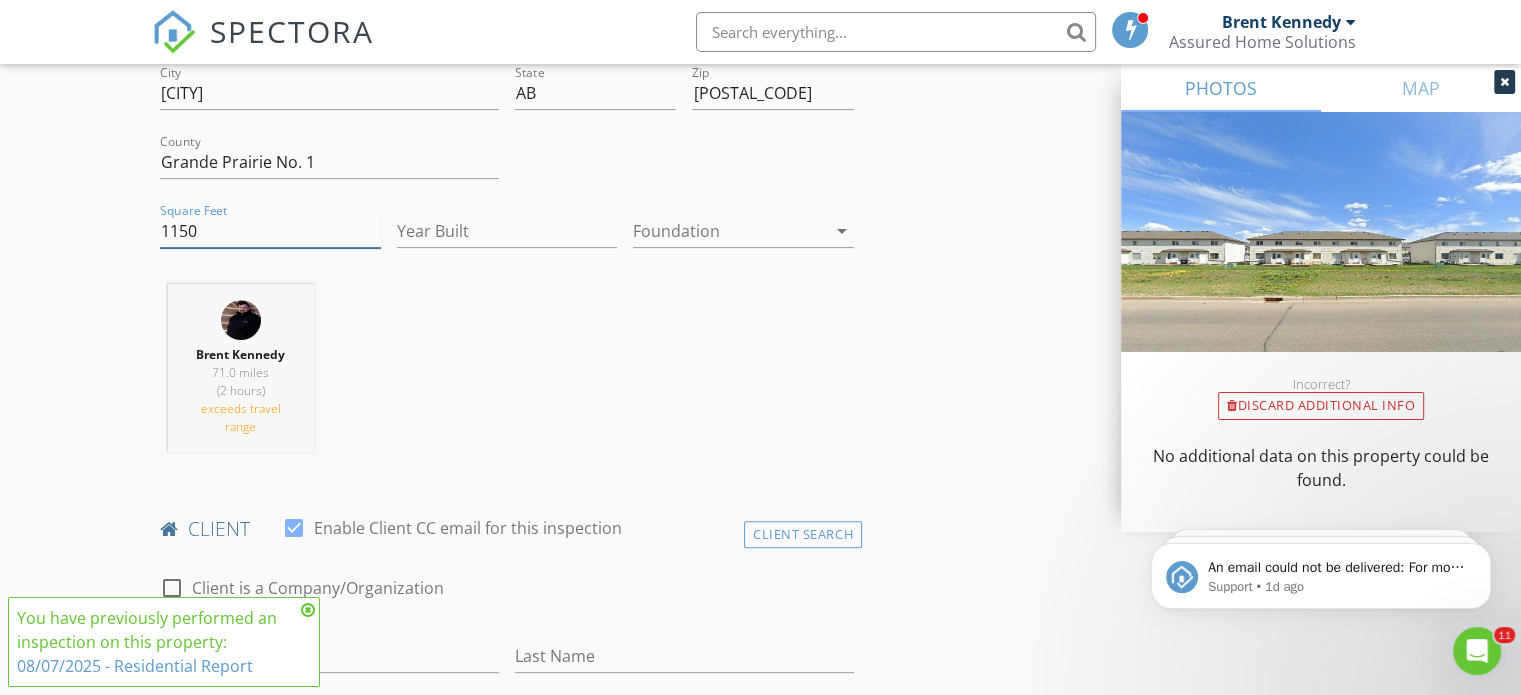 type on "1150" 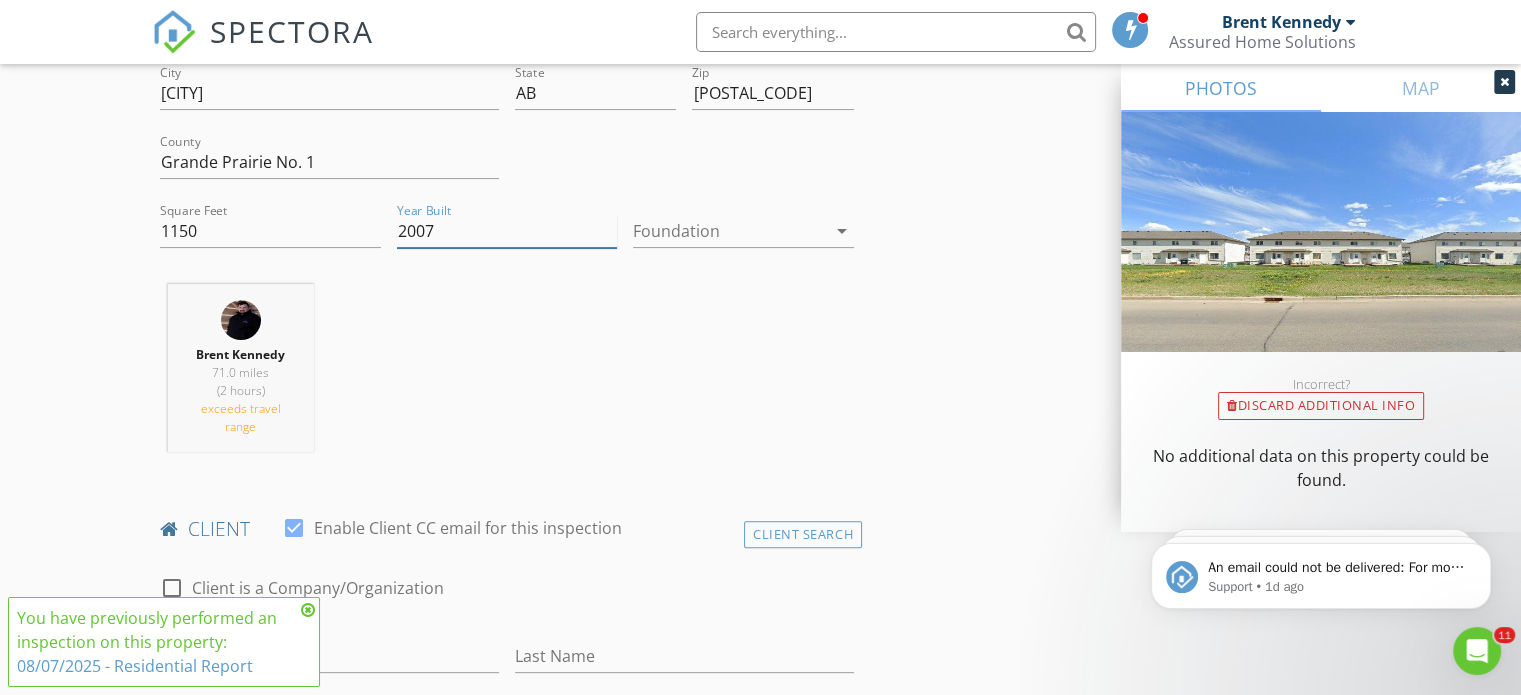 type on "2007" 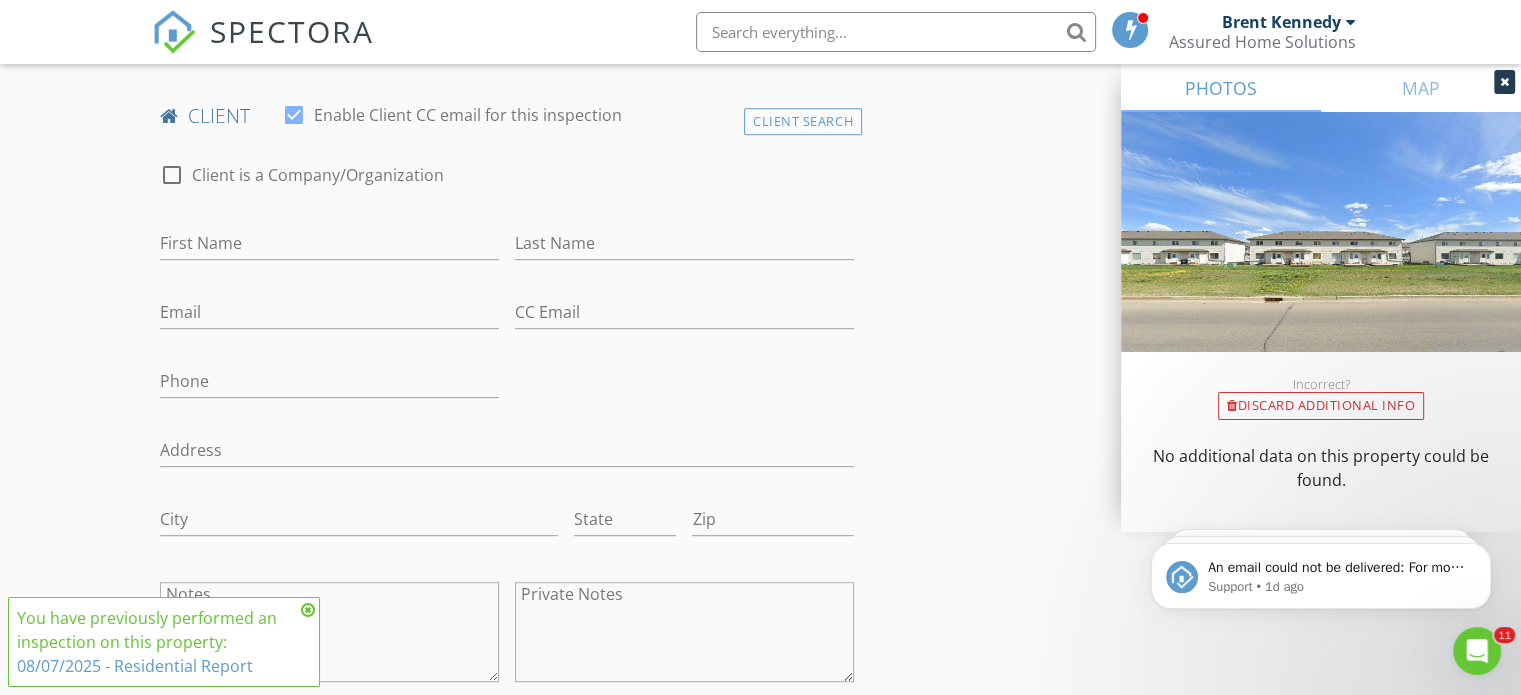 scroll, scrollTop: 1009, scrollLeft: 0, axis: vertical 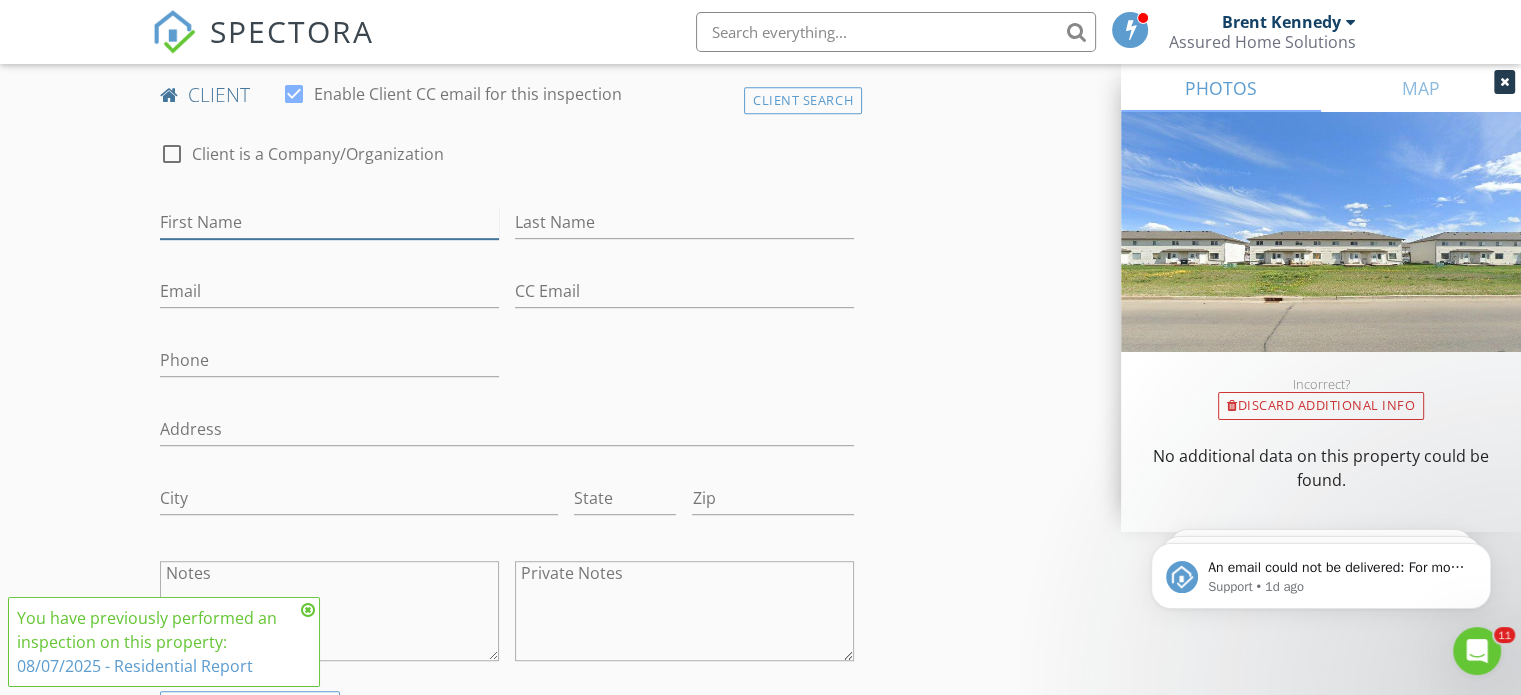 click on "First Name" at bounding box center (329, 222) 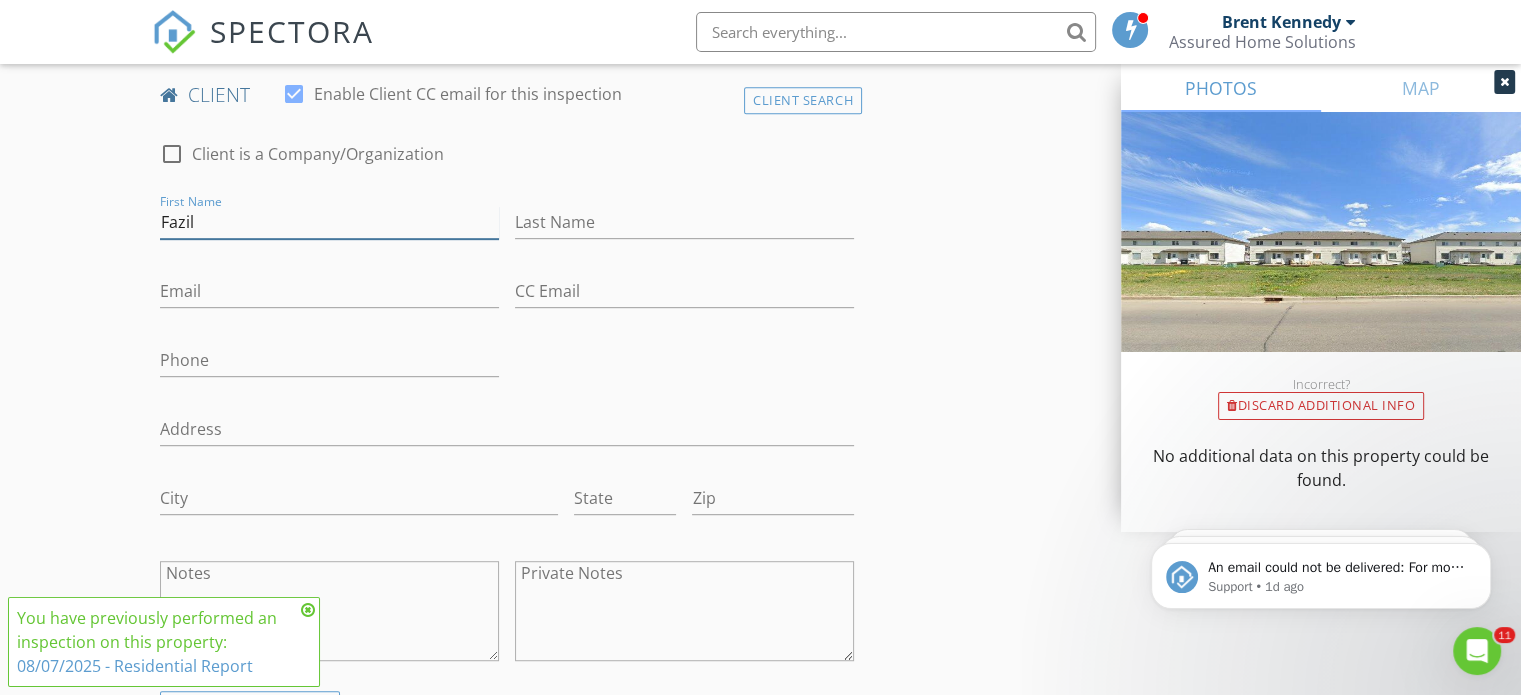 type on "Fazil" 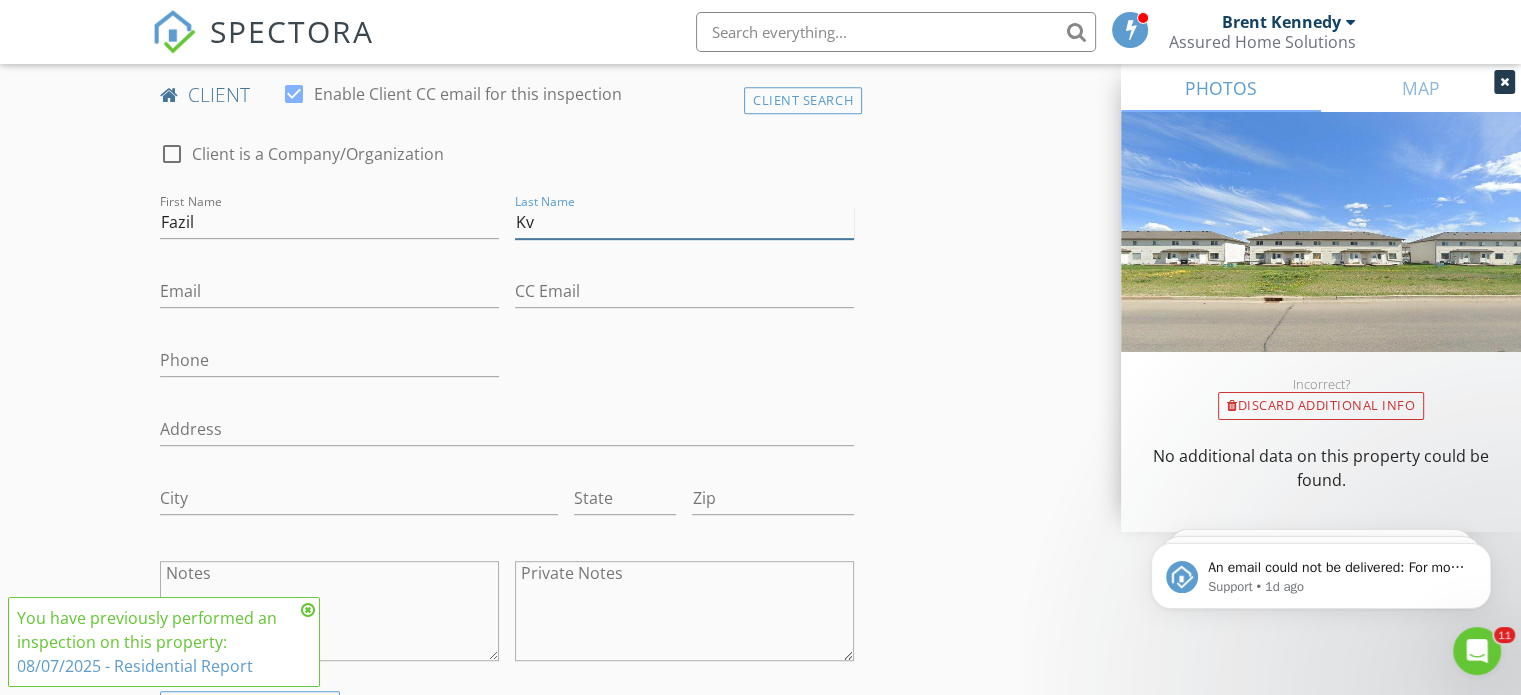 type on "Kv" 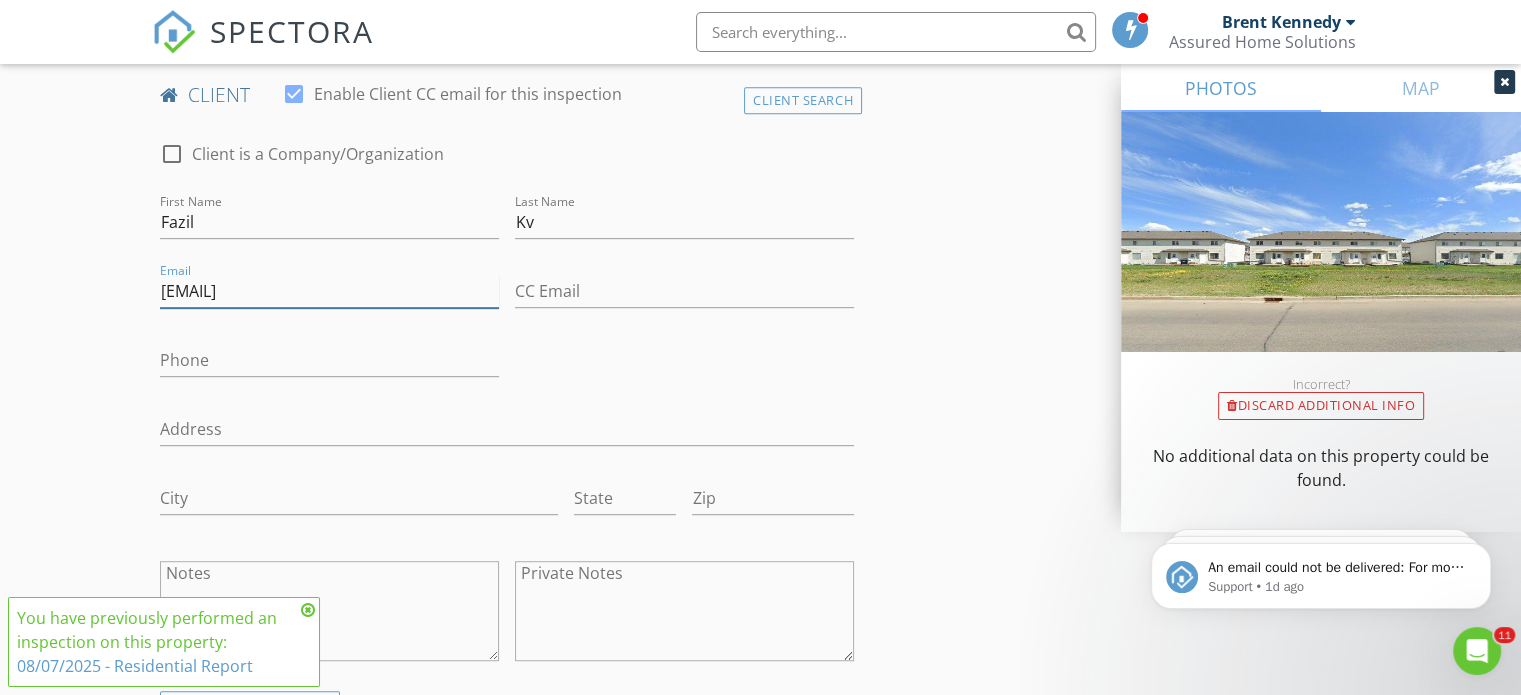 type on "fazilkv008@gmail.com" 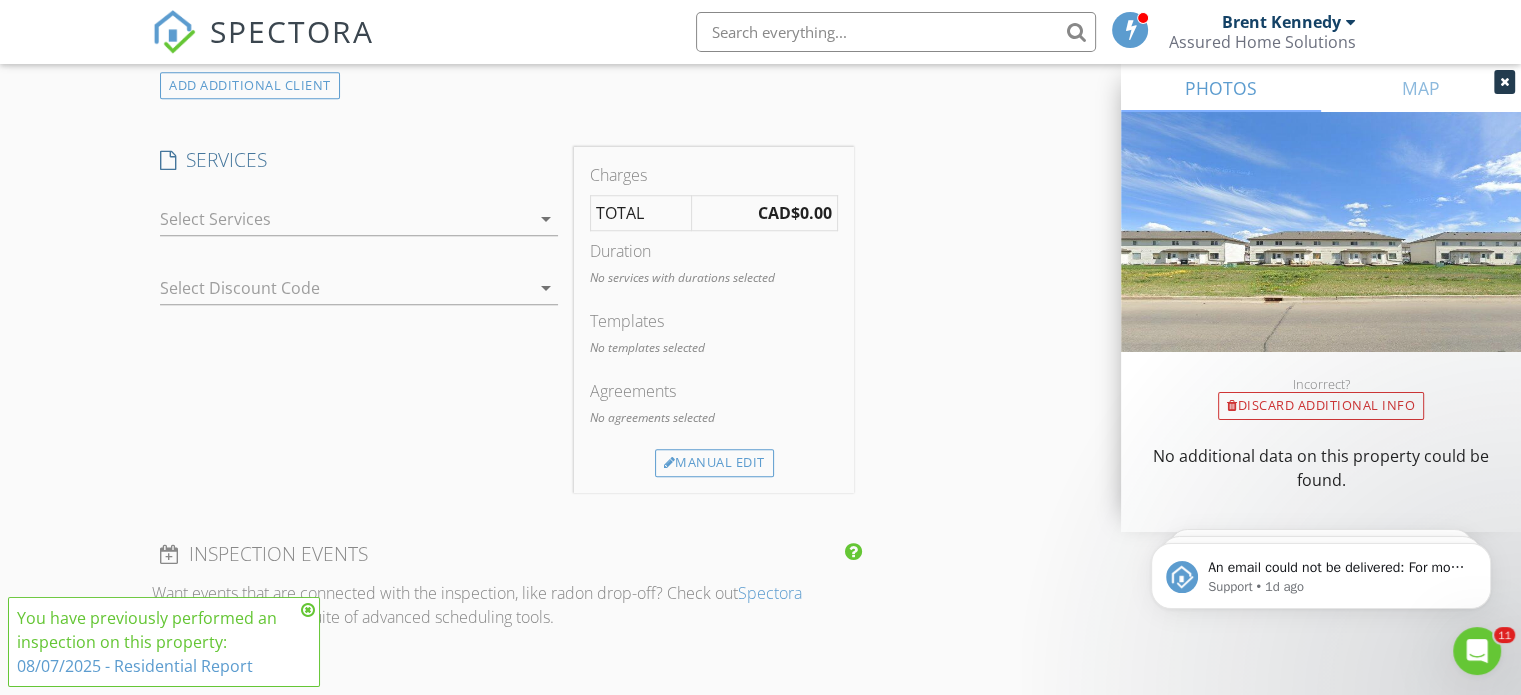 scroll, scrollTop: 1668, scrollLeft: 0, axis: vertical 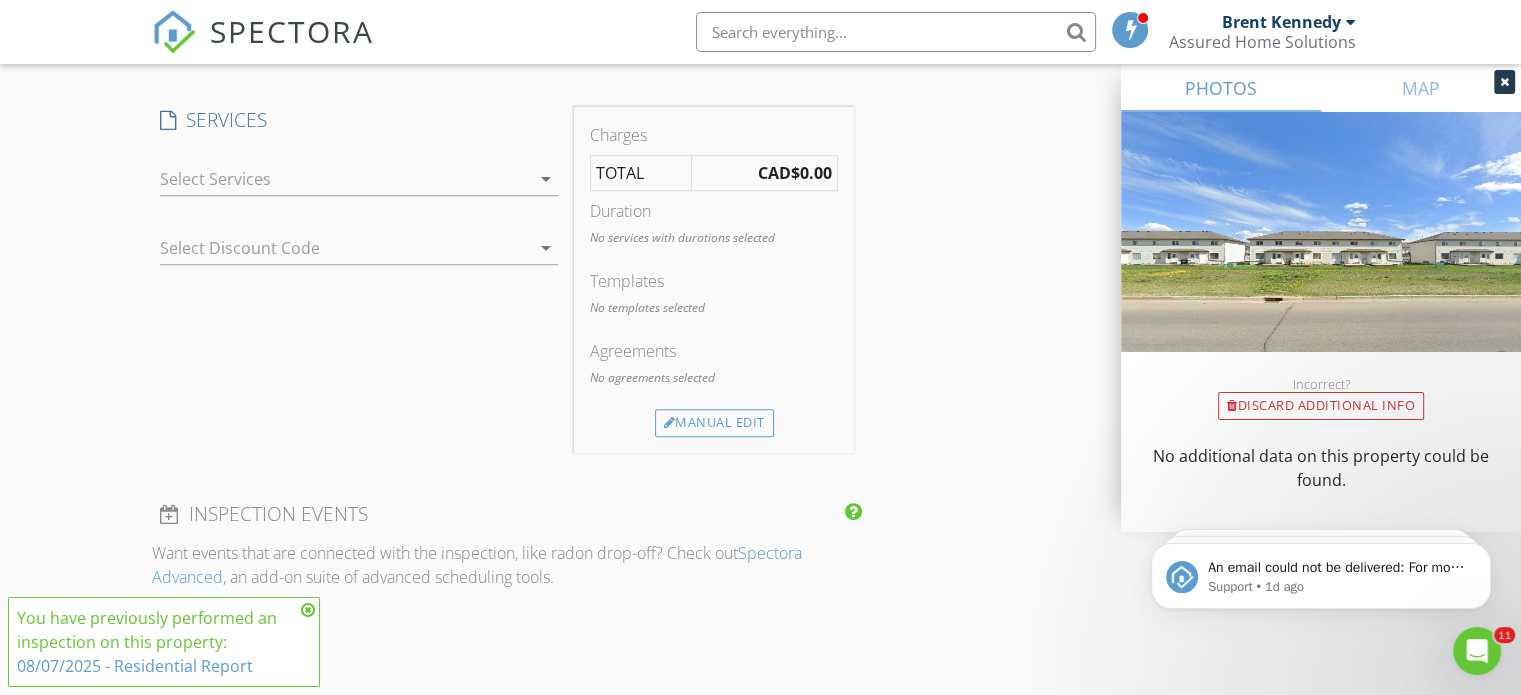 click at bounding box center [345, 179] 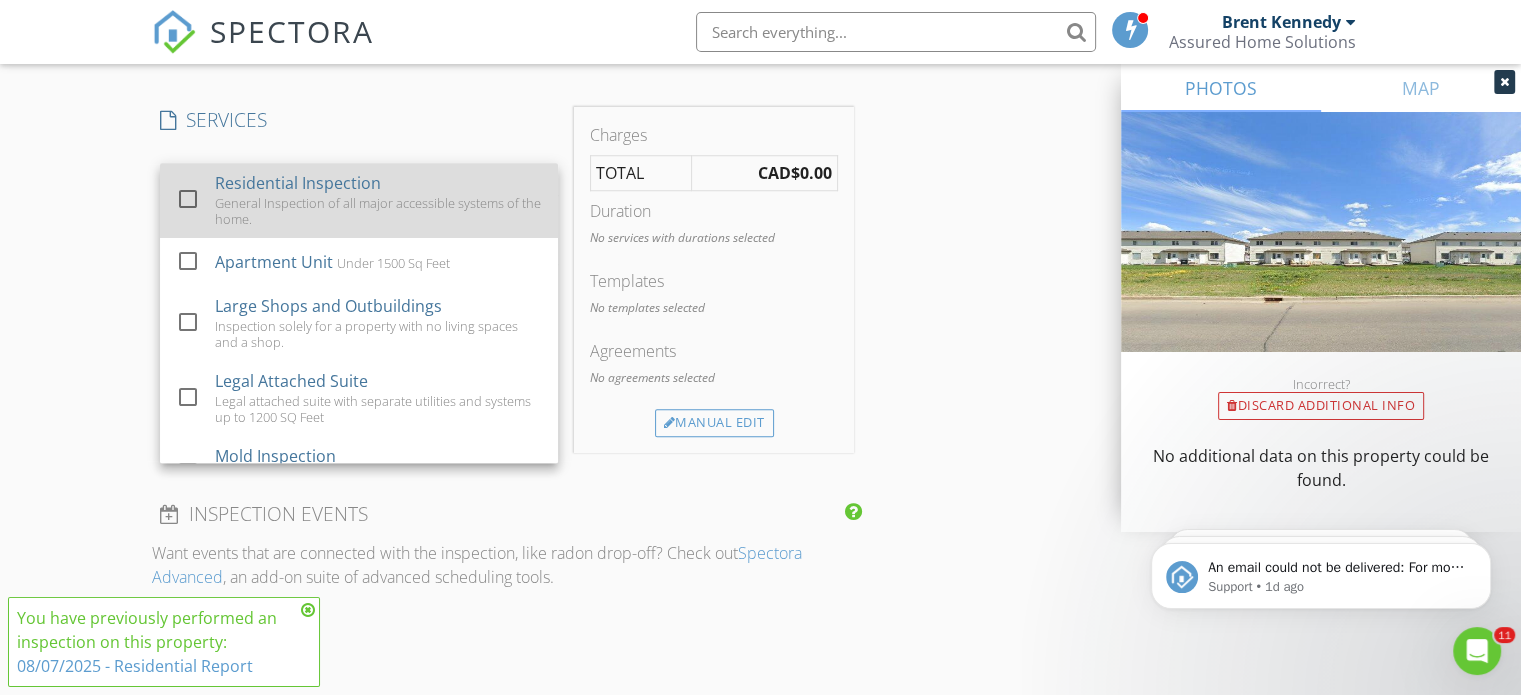 click on "General Inspection of all major accessible systems of the home." at bounding box center [379, 211] 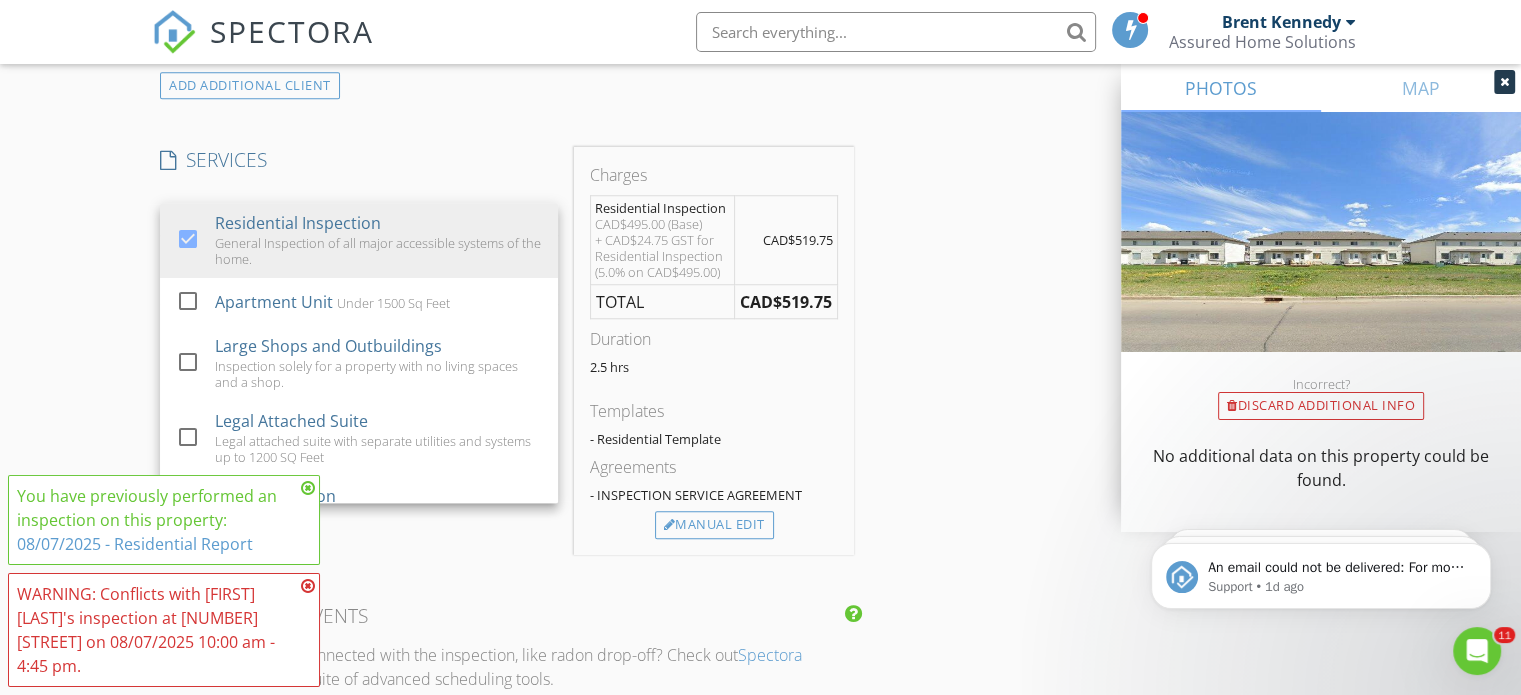 scroll, scrollTop: 1620, scrollLeft: 0, axis: vertical 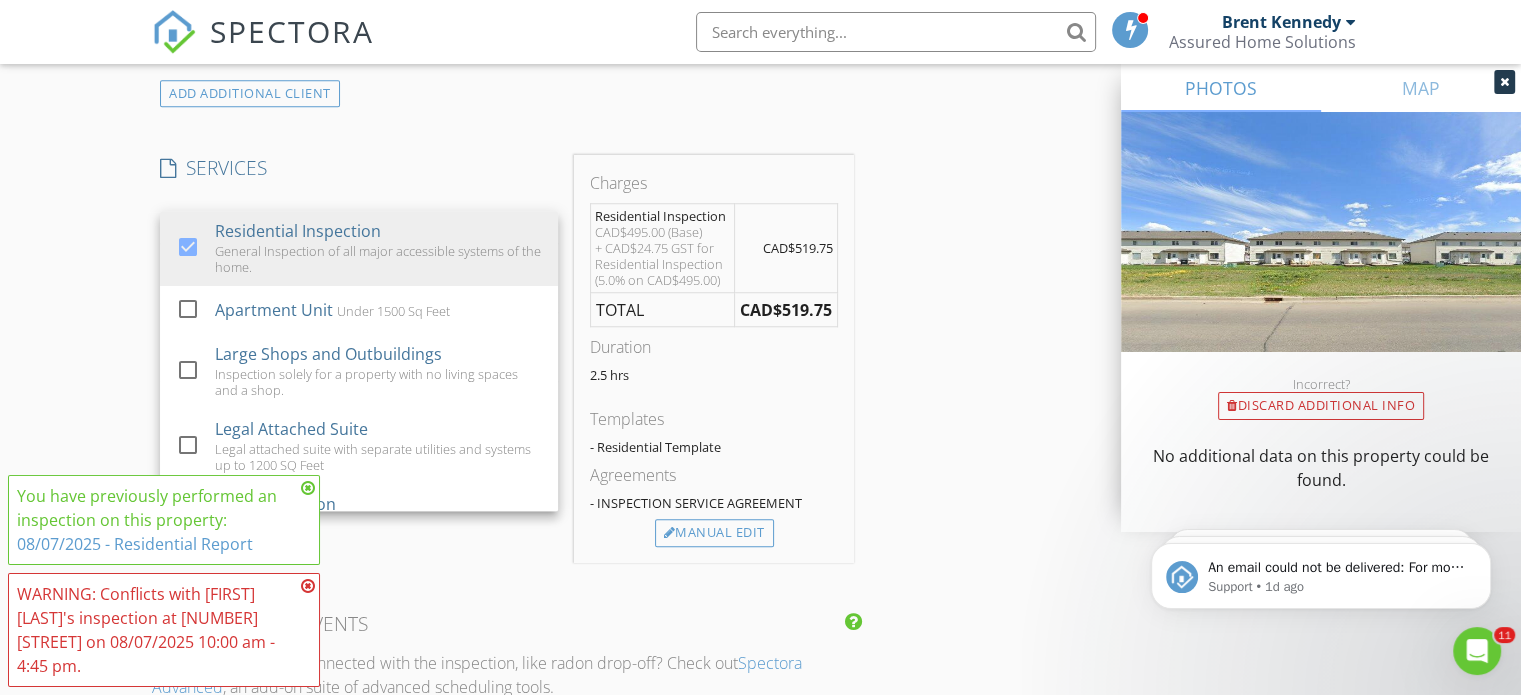 click on "New Inspection
Click here to use the New Order Form
INSPECTOR(S)
check_box   Brent Kennedy   PRIMARY   Brent Kennedy arrow_drop_down   check_box_outline_blank Brent Kennedy specifically requested
Date/Time
08/07/2025 3:30 PM
Location
Address Search       Address 10150 121 Ave   Unit 317   City Grande Prairie   State AB   Zip T8V 8H2   County Grande Prairie No. 1     Square Feet 1150   Year Built 2007   Foundation Basement arrow_drop_down     Brent Kennedy     71.0 miles     (2 hours)     exceeds travel range
client
check_box Enable Client CC email for this inspection   Client Search     check_box_outline_blank Client is a Company/Organization     First Name Fazil   Last Name Kv   Email fazilkv008@gmail.com   CC Email   Phone   Address   City   State   Zip       Notes   Private Notes
ADD ADDITIONAL client" at bounding box center [760, 283] 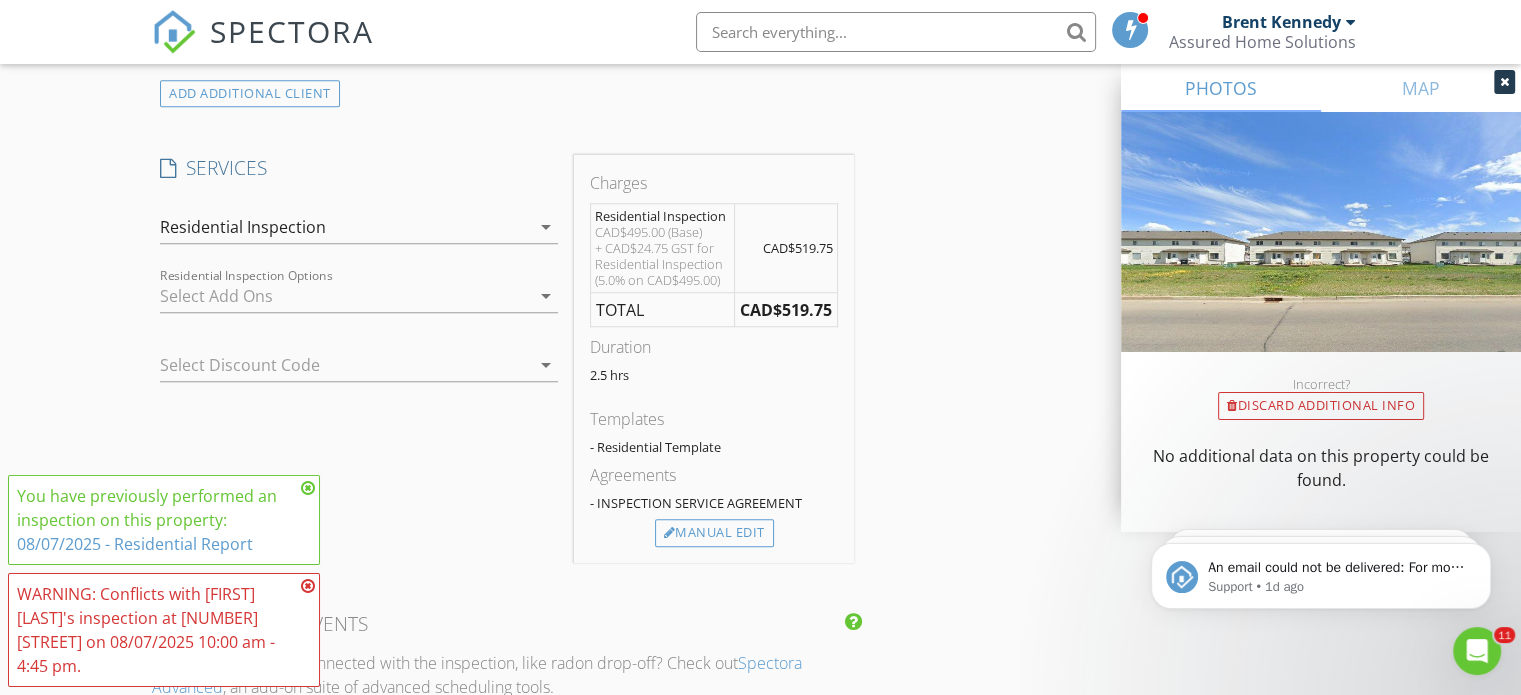 click at bounding box center [345, 296] 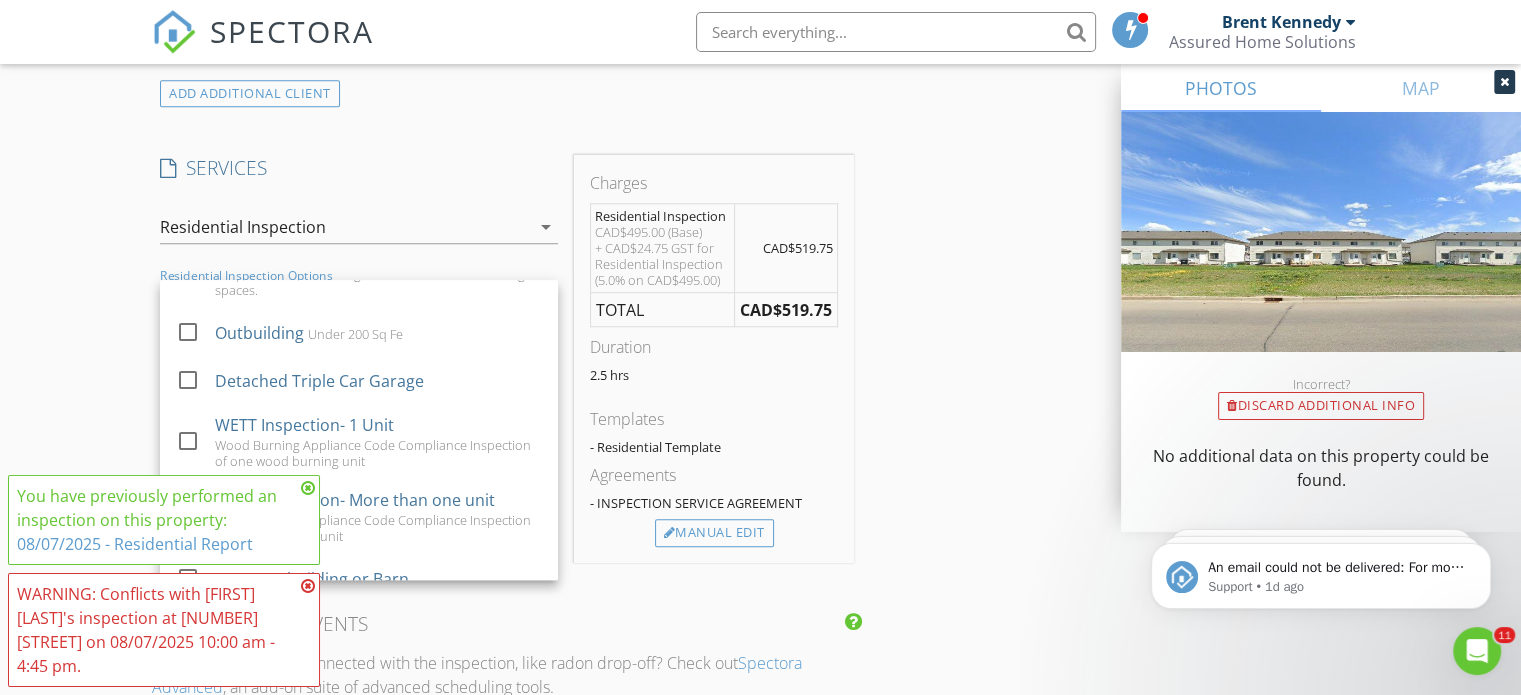 scroll, scrollTop: 165, scrollLeft: 0, axis: vertical 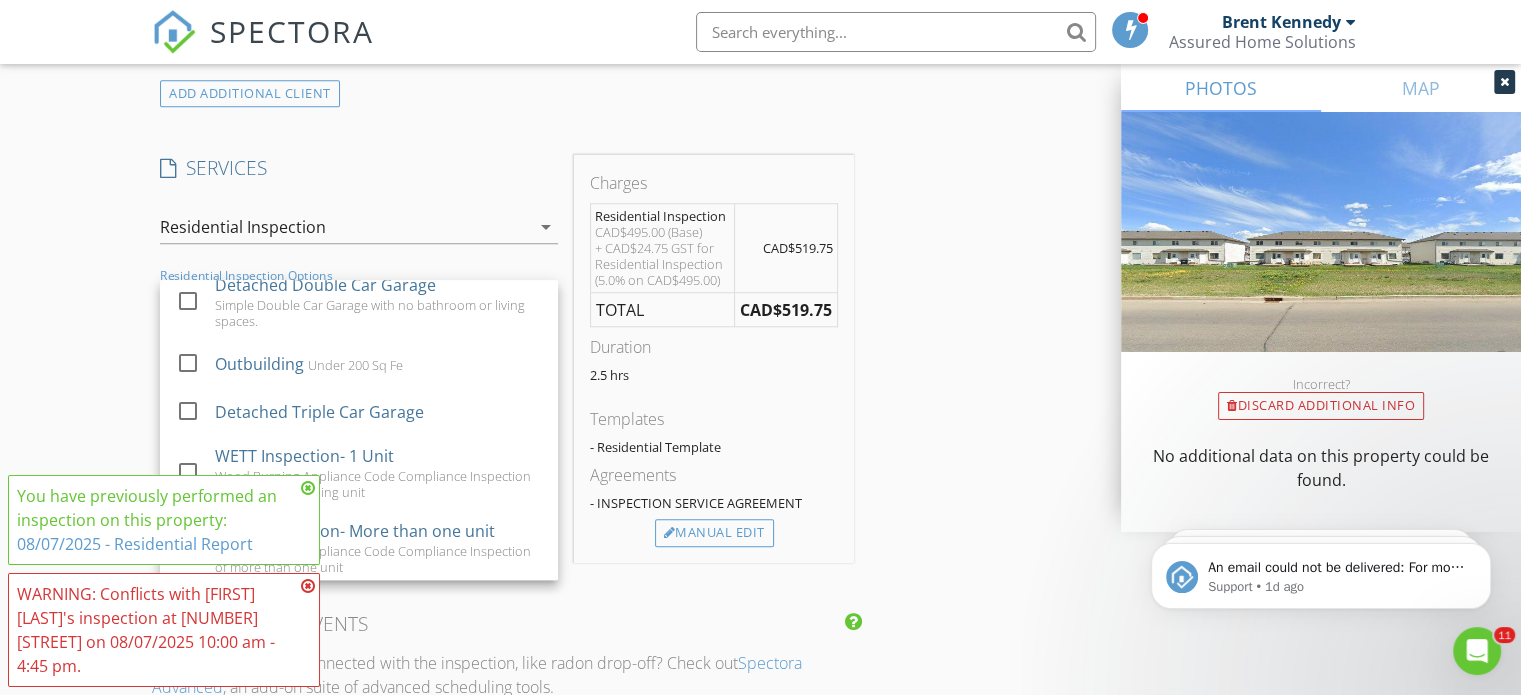 click on "New Inspection
Click here to use the New Order Form
INSPECTOR(S)
check_box   Brent Kennedy   PRIMARY   Brent Kennedy arrow_drop_down   check_box_outline_blank Brent Kennedy specifically requested
Date/Time
08/07/2025 3:30 PM
Location
Address Search       Address 10150 121 Ave   Unit 317   City Grande Prairie   State AB   Zip T8V 8H2   County Grande Prairie No. 1     Square Feet 1150   Year Built 2007   Foundation Basement arrow_drop_down     Brent Kennedy     71.0 miles     (2 hours)     exceeds travel range
client
check_box Enable Client CC email for this inspection   Client Search     check_box_outline_blank Client is a Company/Organization     First Name Fazil   Last Name Kv   Email fazilkv008@gmail.com   CC Email   Phone   Address   City   State   Zip       Notes   Private Notes
ADD ADDITIONAL client" at bounding box center [760, 283] 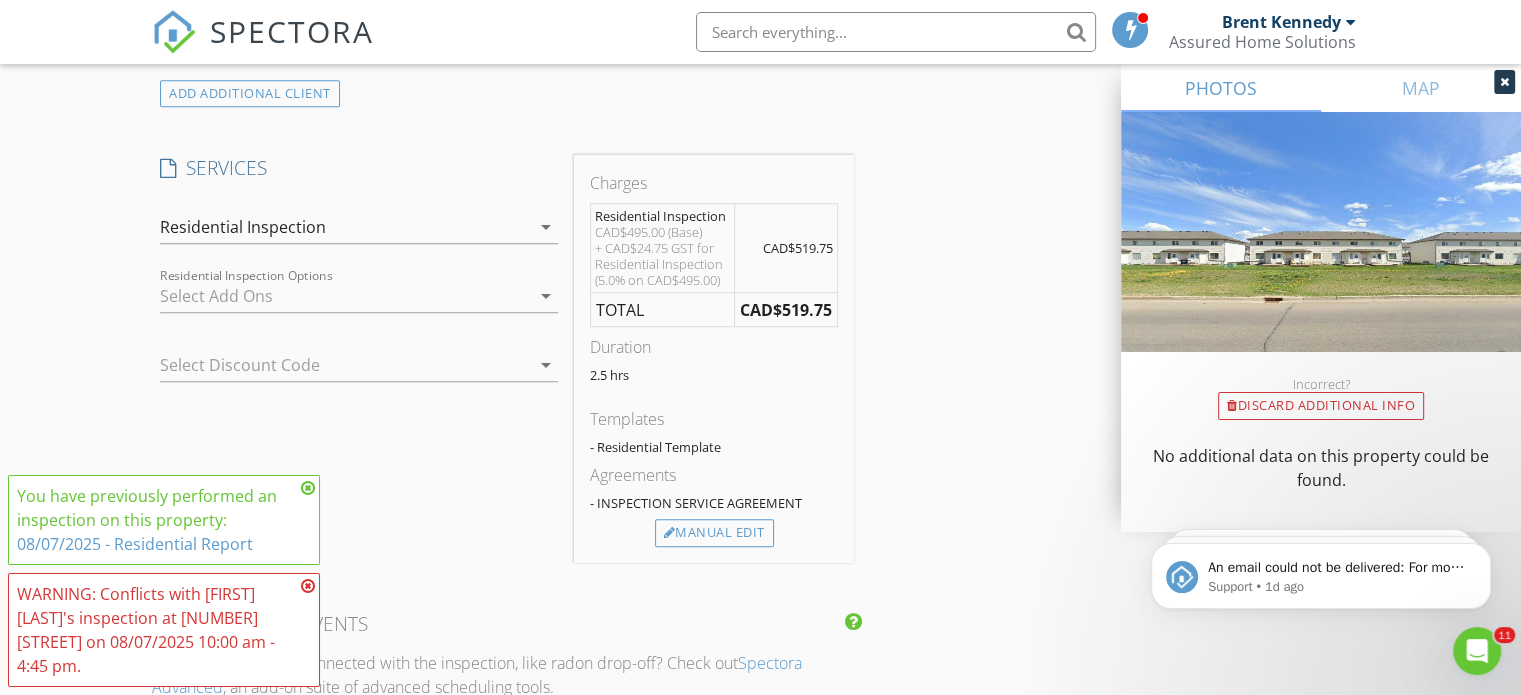 click at bounding box center (331, 365) 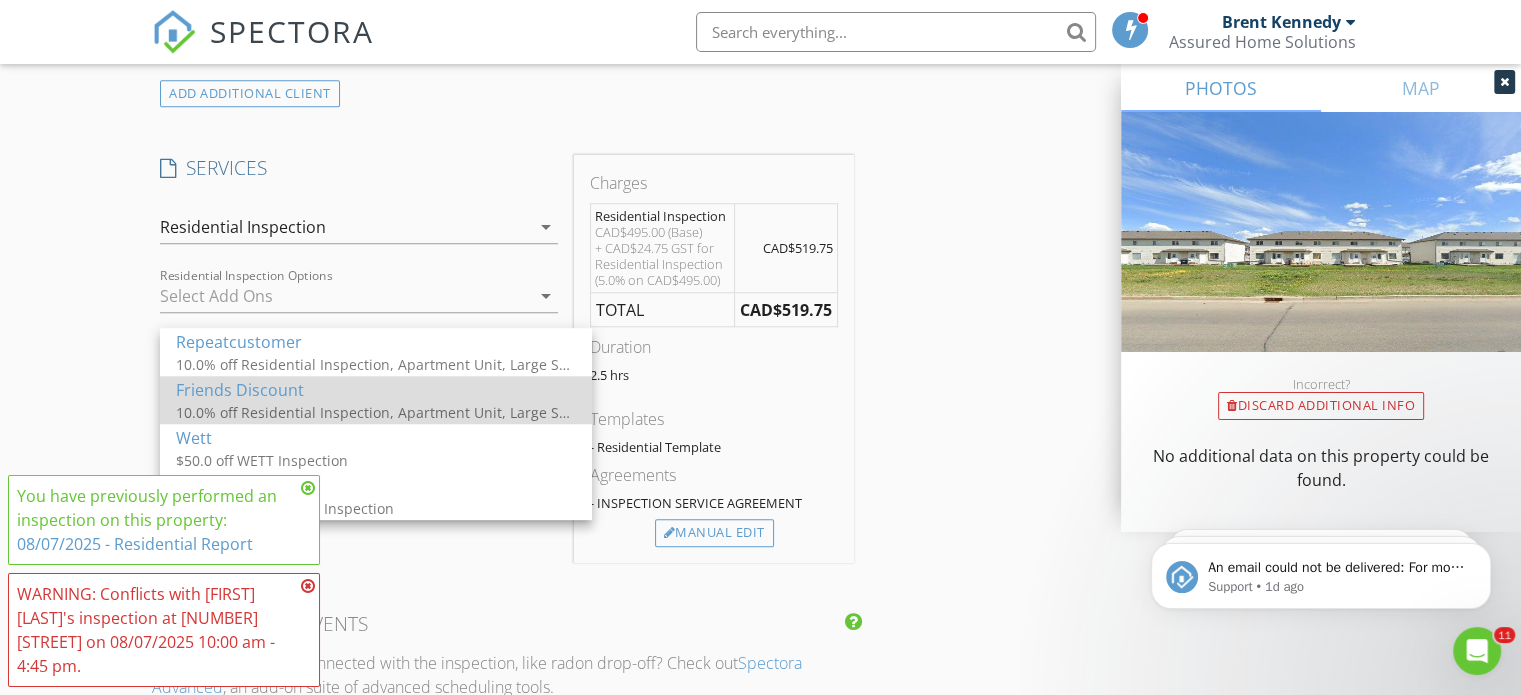 click on "10.0% off Residential Inspection, Apartment Unit, Large Shops and Outbuildings, Legal Attached Suite, Mold Inspection, WETT Inspection, Foundation Inspection, Insurance Inspection, Home Walk Through, Well and Septic Inspection, Short Term Rental Inspection, Commercial Property Inspection, New Service, Detached Single Car Garage, 1500-2000 Sq Feet, Office Space, Additional WETT Inspection, Large shops or garages with living spaces, 2000-2500, Detached Double Car Garage, Outbuilding , Detached Triple Car Garage, WETT Inspection- 1 Unit, WETT Inspection- More than one unit, Large outbuilding or Barn, Add On" at bounding box center (376, 412) 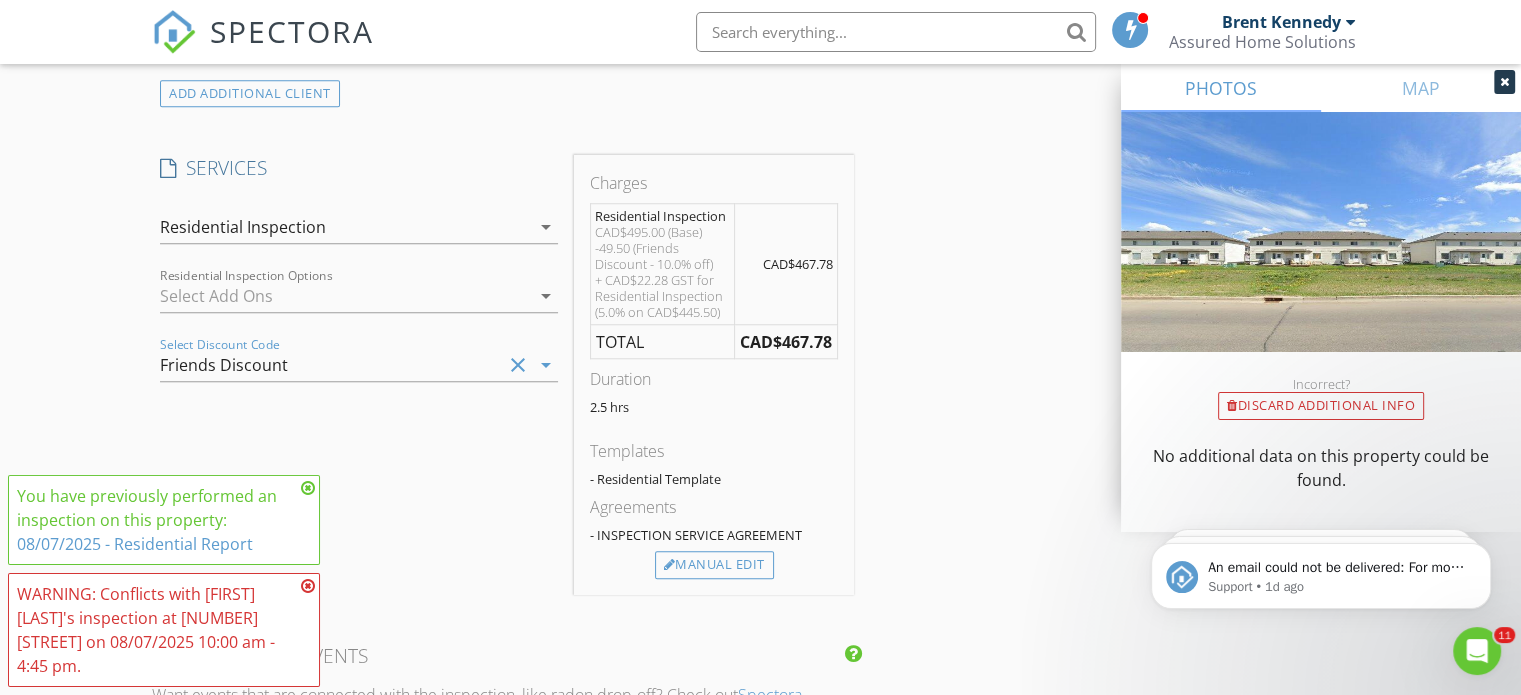 click on "INSPECTOR(S)
check_box   Brent Kennedy   PRIMARY   Brent Kennedy arrow_drop_down   check_box_outline_blank Brent Kennedy specifically requested
Date/Time
08/07/2025 3:30 PM
Location
Address Search       Address 10150 121 Ave   Unit 317   City Grande Prairie   State AB   Zip T8V 8H2   County Grande Prairie No. 1     Square Feet 1150   Year Built 2007   Foundation Basement arrow_drop_down     Brent Kennedy     71.0 miles     (2 hours)     exceeds travel range
client
check_box Enable Client CC email for this inspection   Client Search     check_box_outline_blank Client is a Company/Organization     First Name Fazil   Last Name Kv   Email fazilkv008@gmail.com   CC Email   Phone   Address   City   State   Zip       Notes   Private Notes
ADD ADDITIONAL client
SERVICES
check_box" at bounding box center [760, 333] 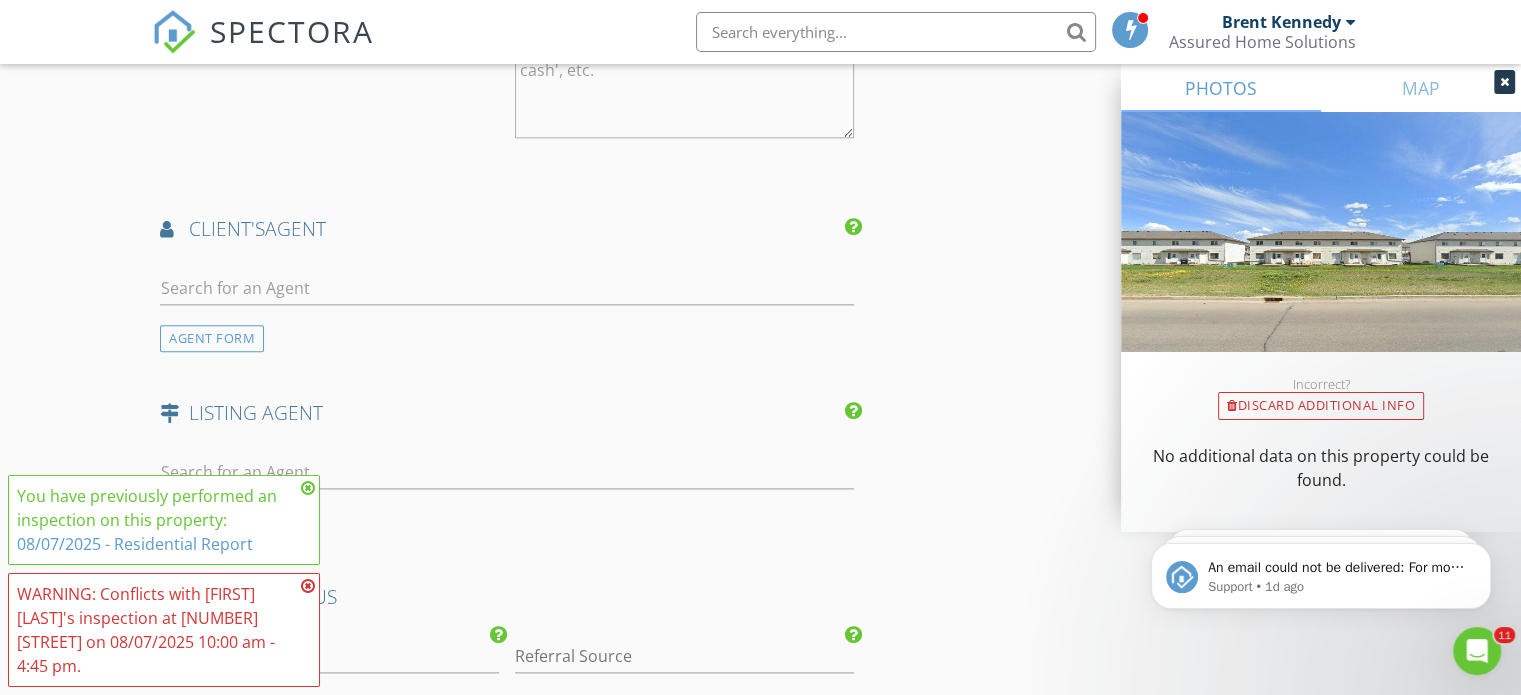 scroll, scrollTop: 2471, scrollLeft: 0, axis: vertical 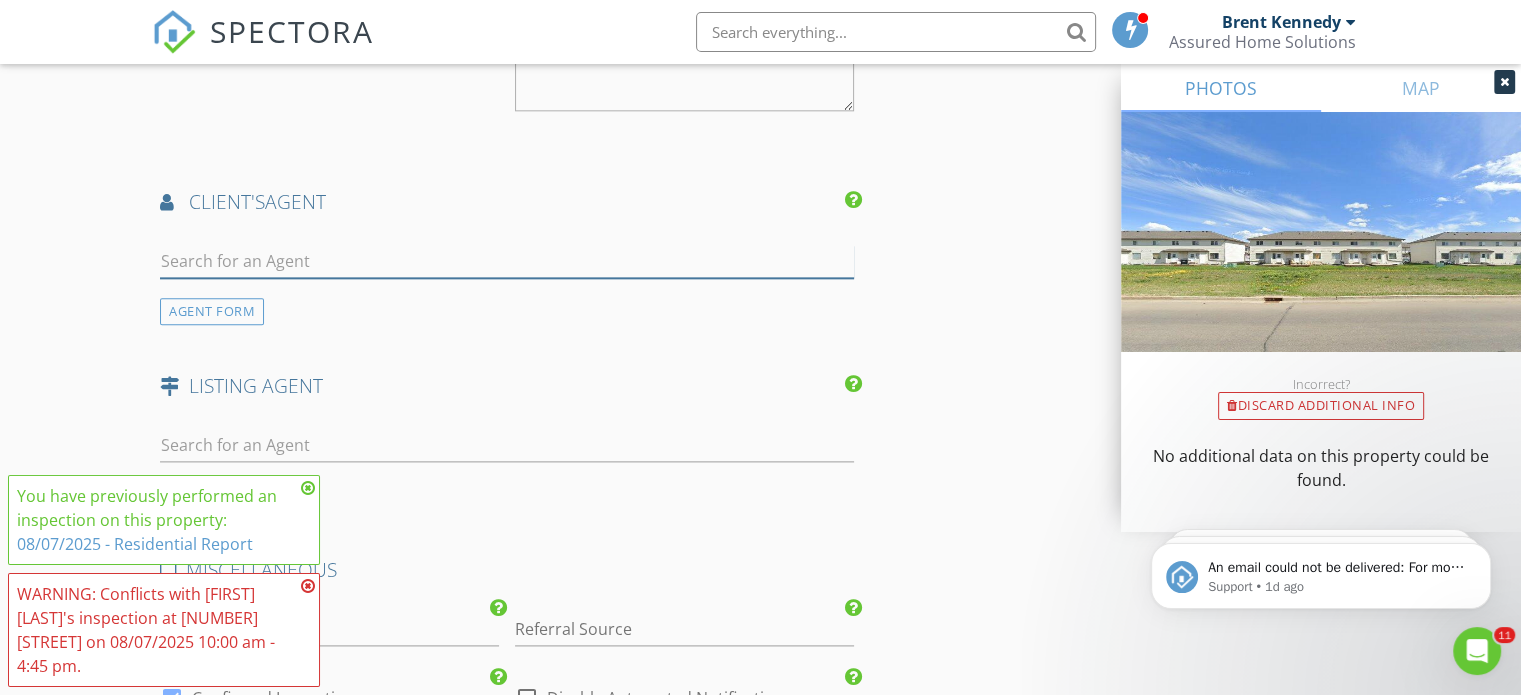 click at bounding box center (507, 261) 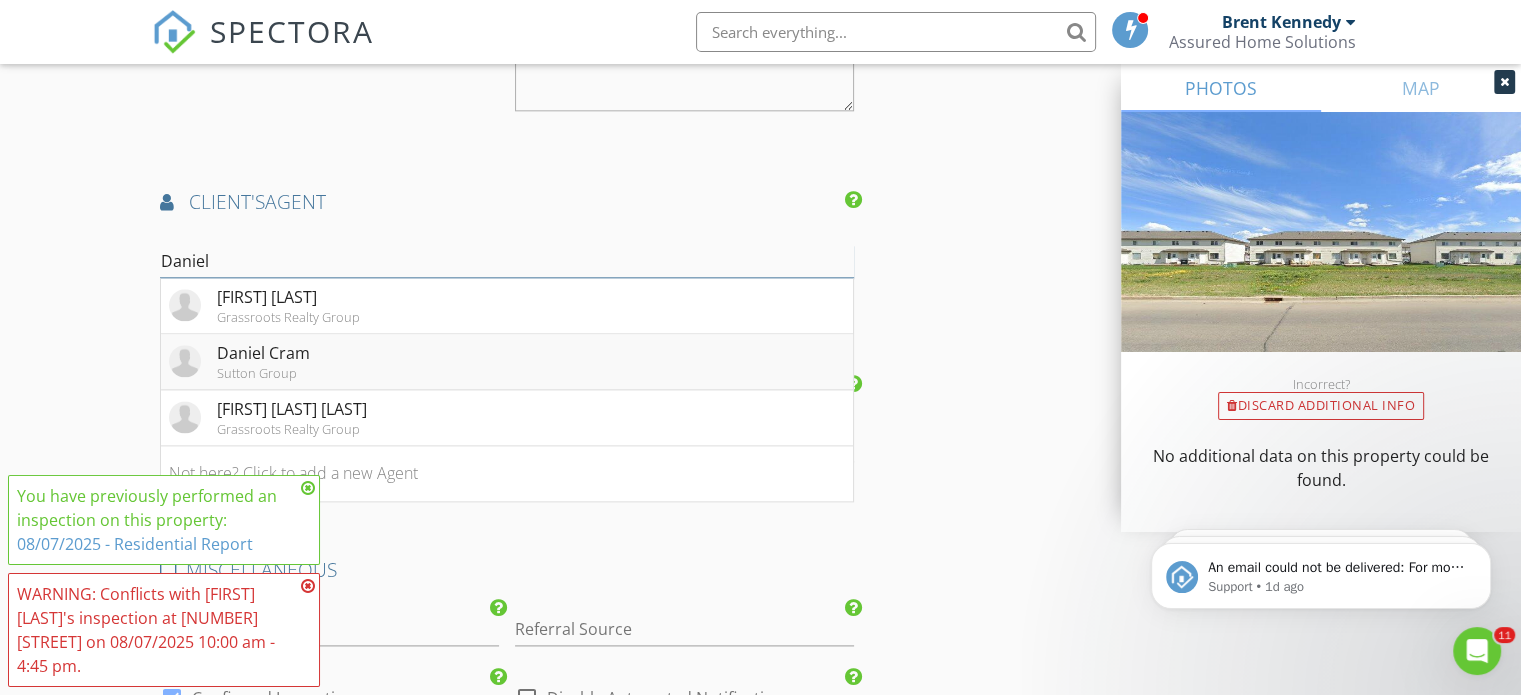 type on "Daniel" 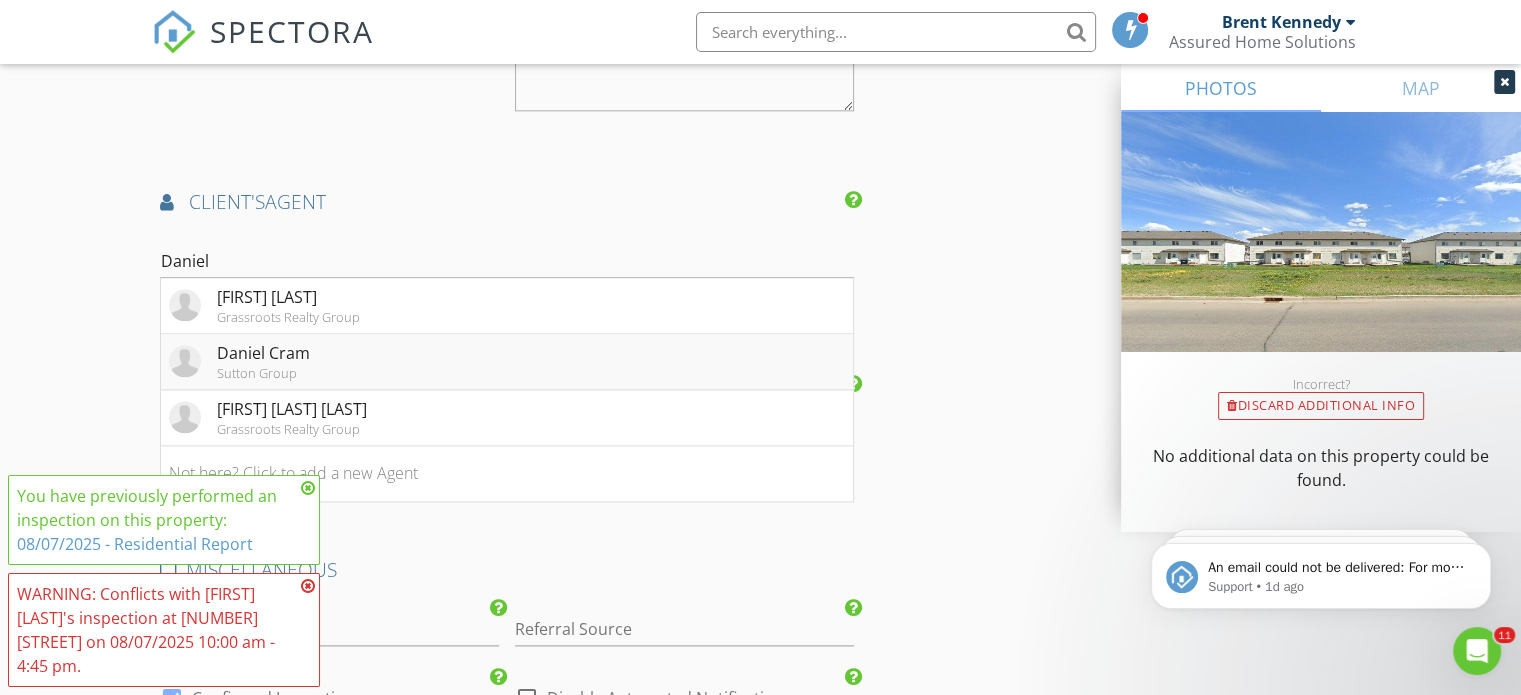 click on "Daniel Cram
Sutton Group" at bounding box center (507, 362) 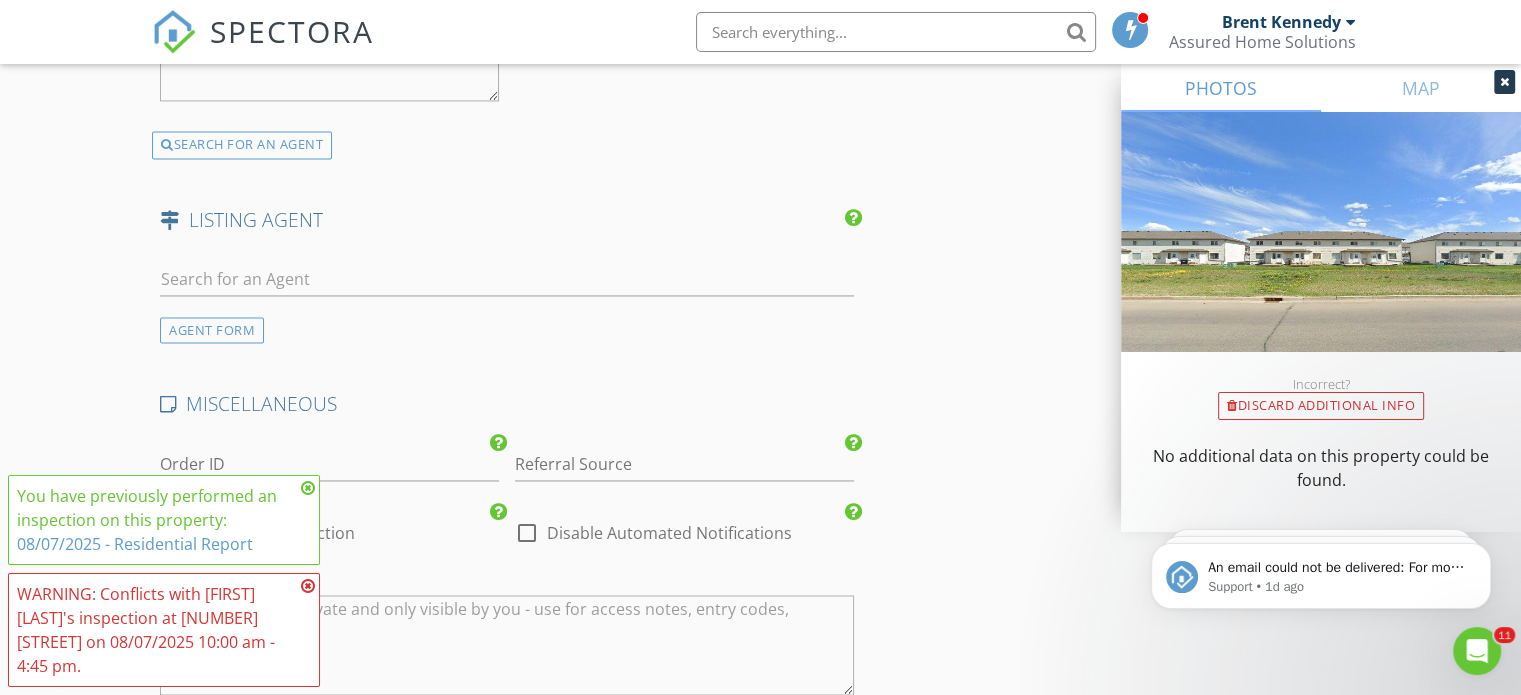 scroll, scrollTop: 3097, scrollLeft: 0, axis: vertical 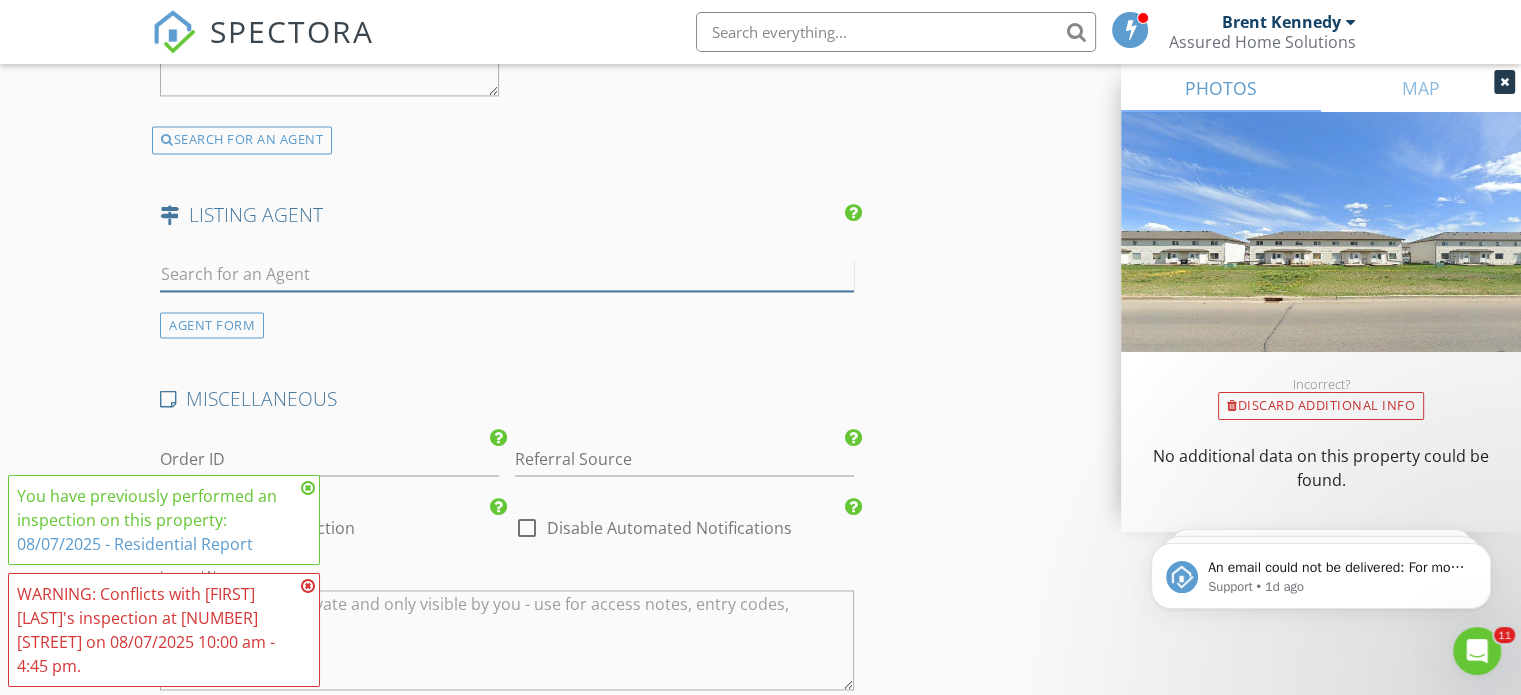 click at bounding box center [507, 274] 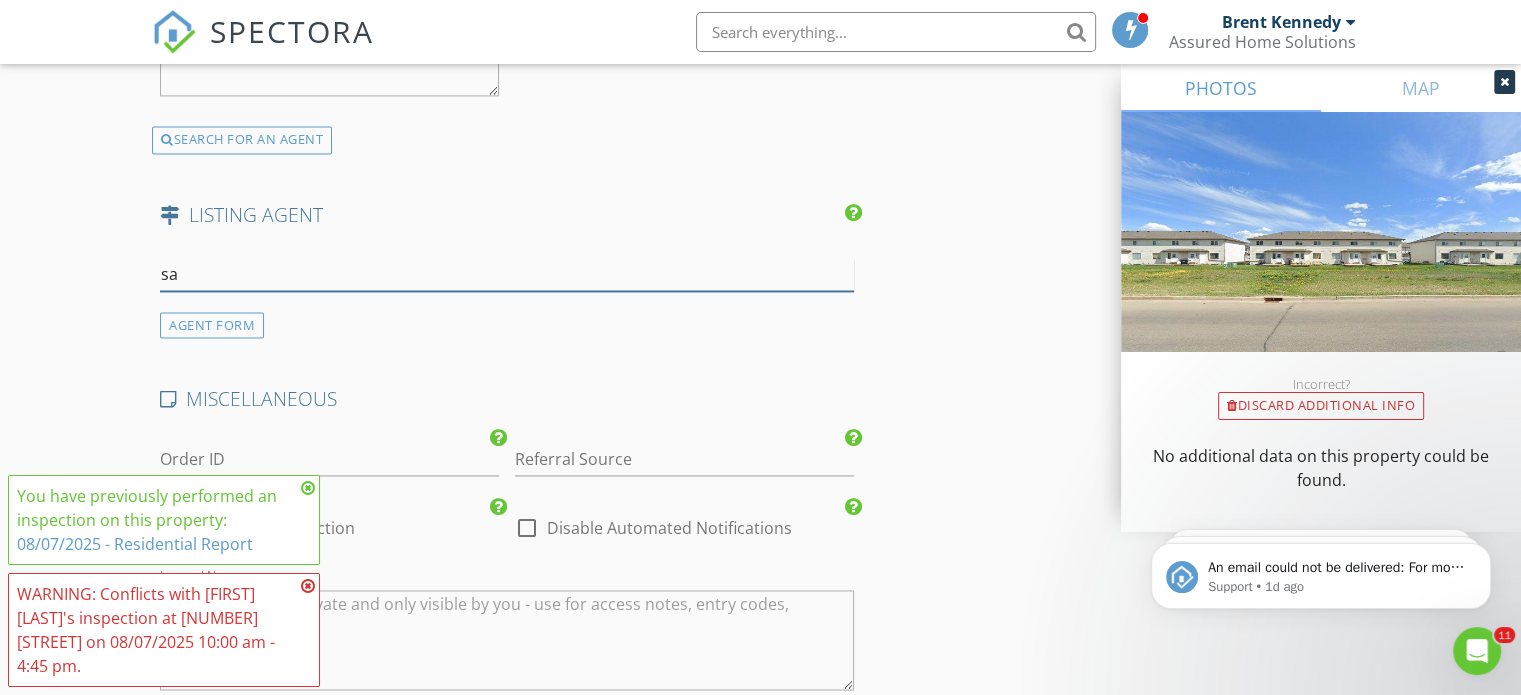 type on "s" 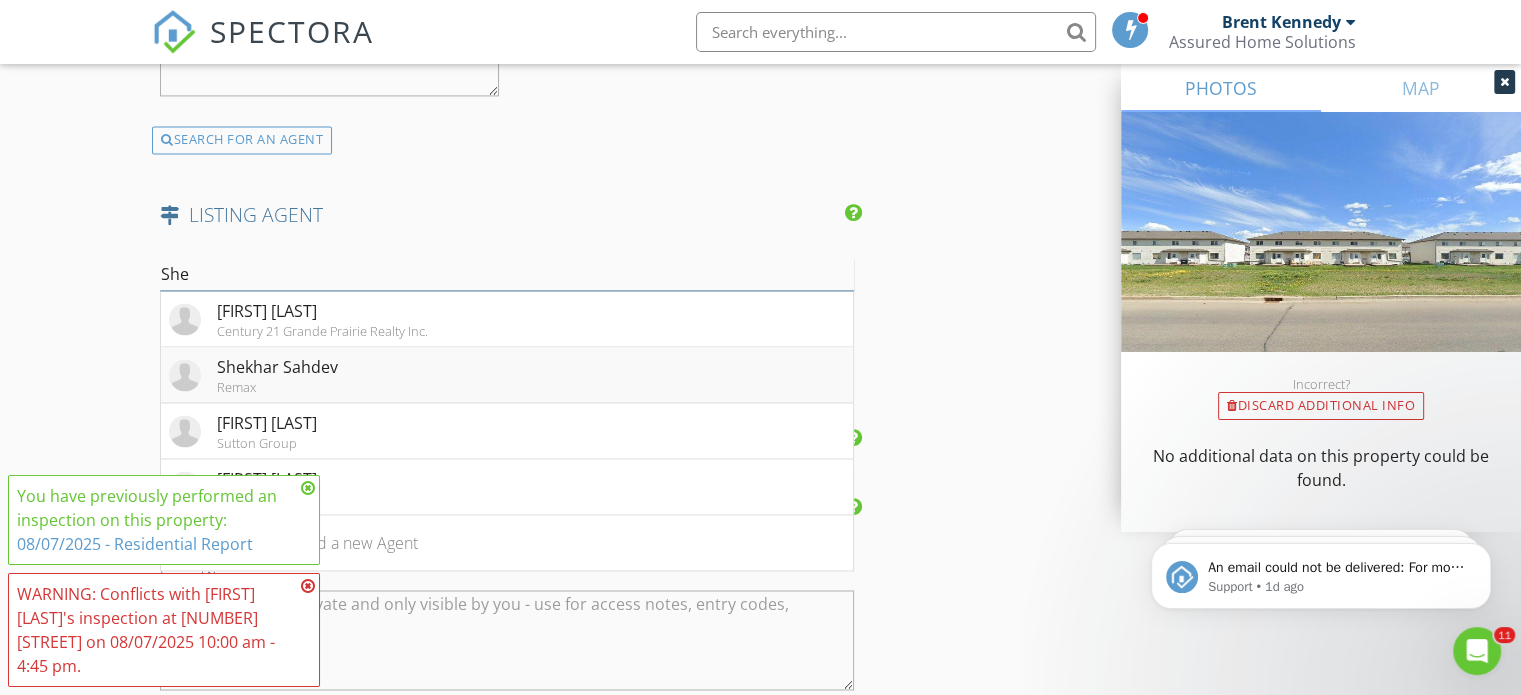 type on "She" 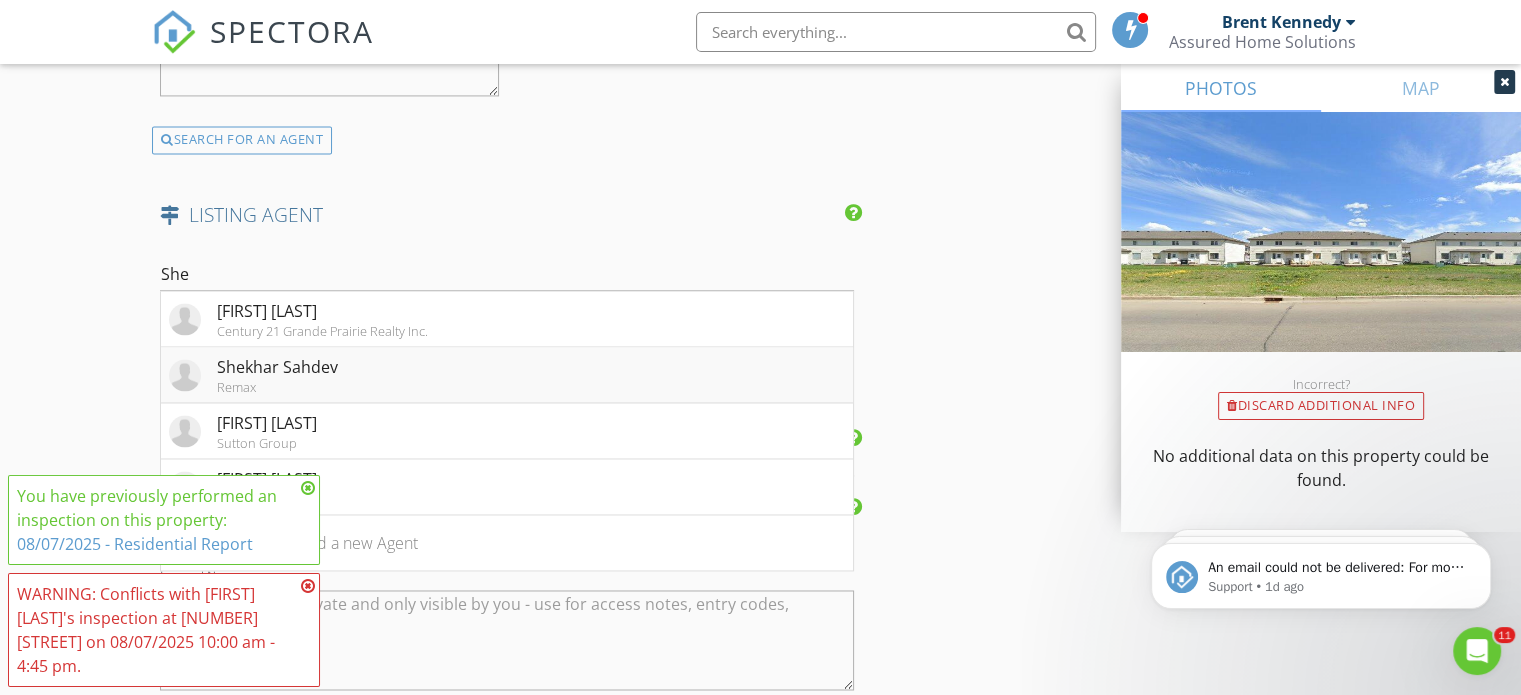 click on "Shekhar Sahdev
Remax" at bounding box center [507, 375] 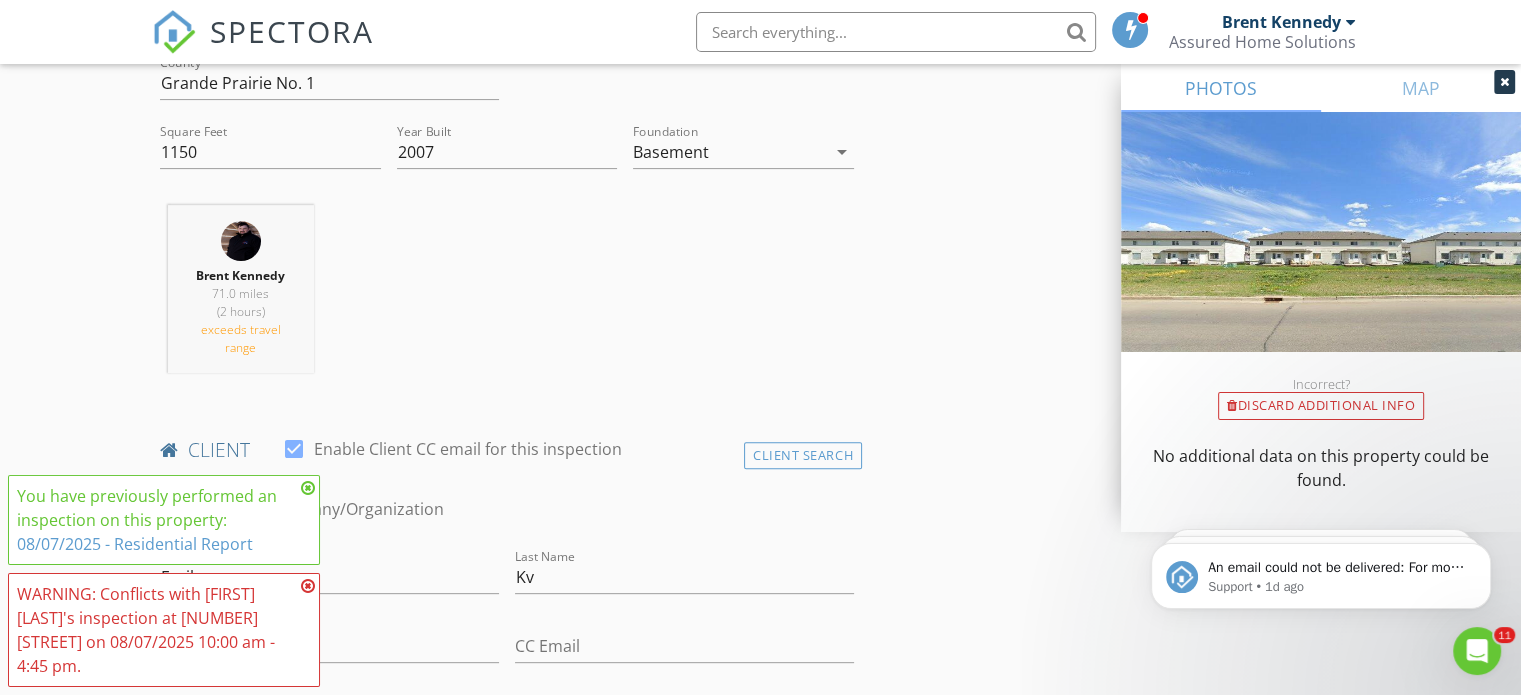 scroll, scrollTop: 330, scrollLeft: 0, axis: vertical 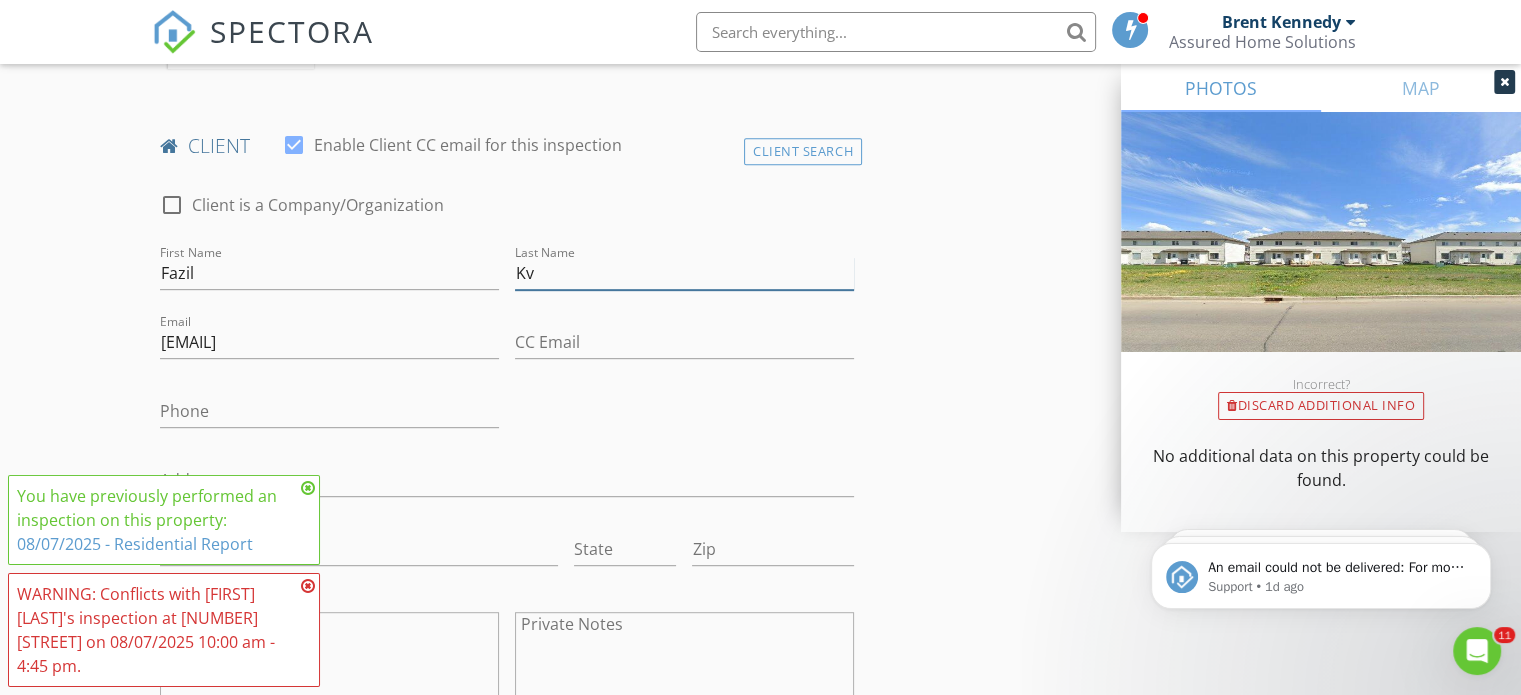 click on "Kv" at bounding box center [684, 273] 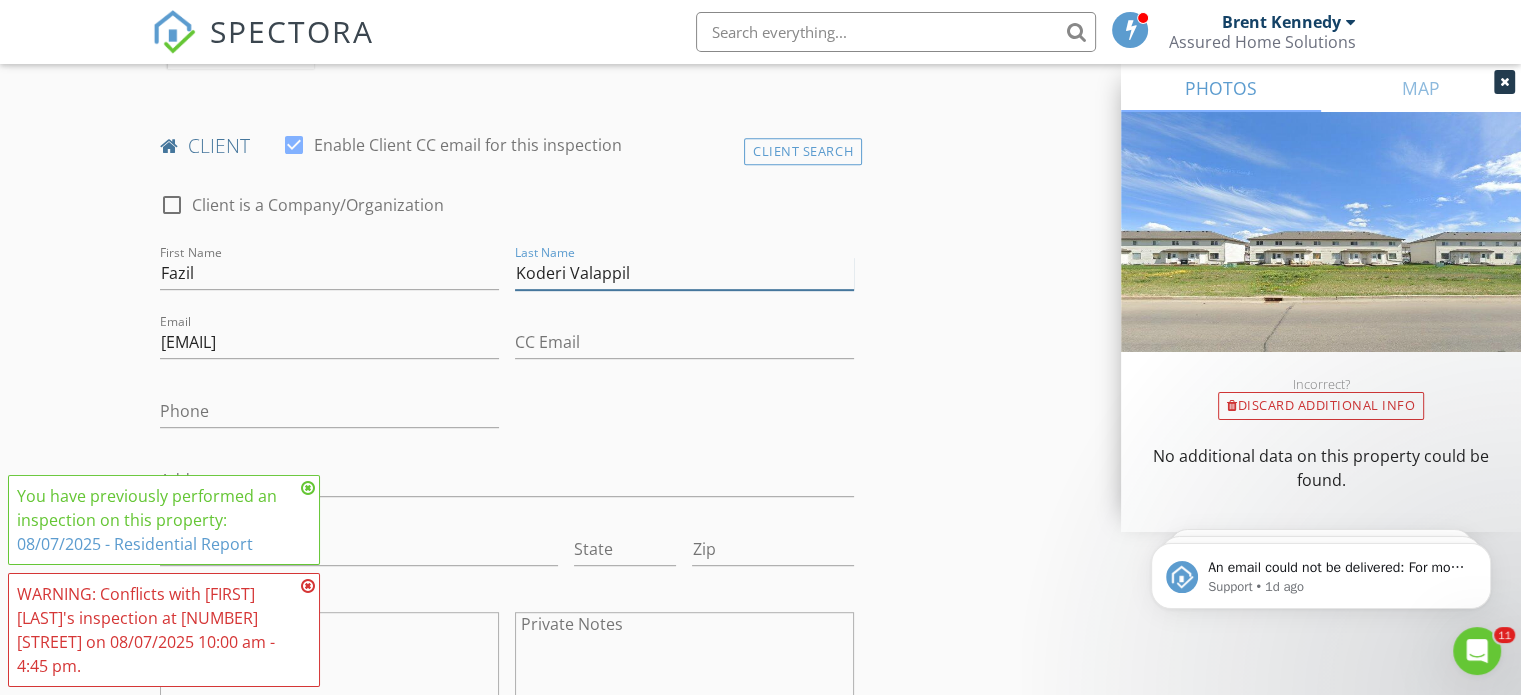 type on "Koderi Valappil" 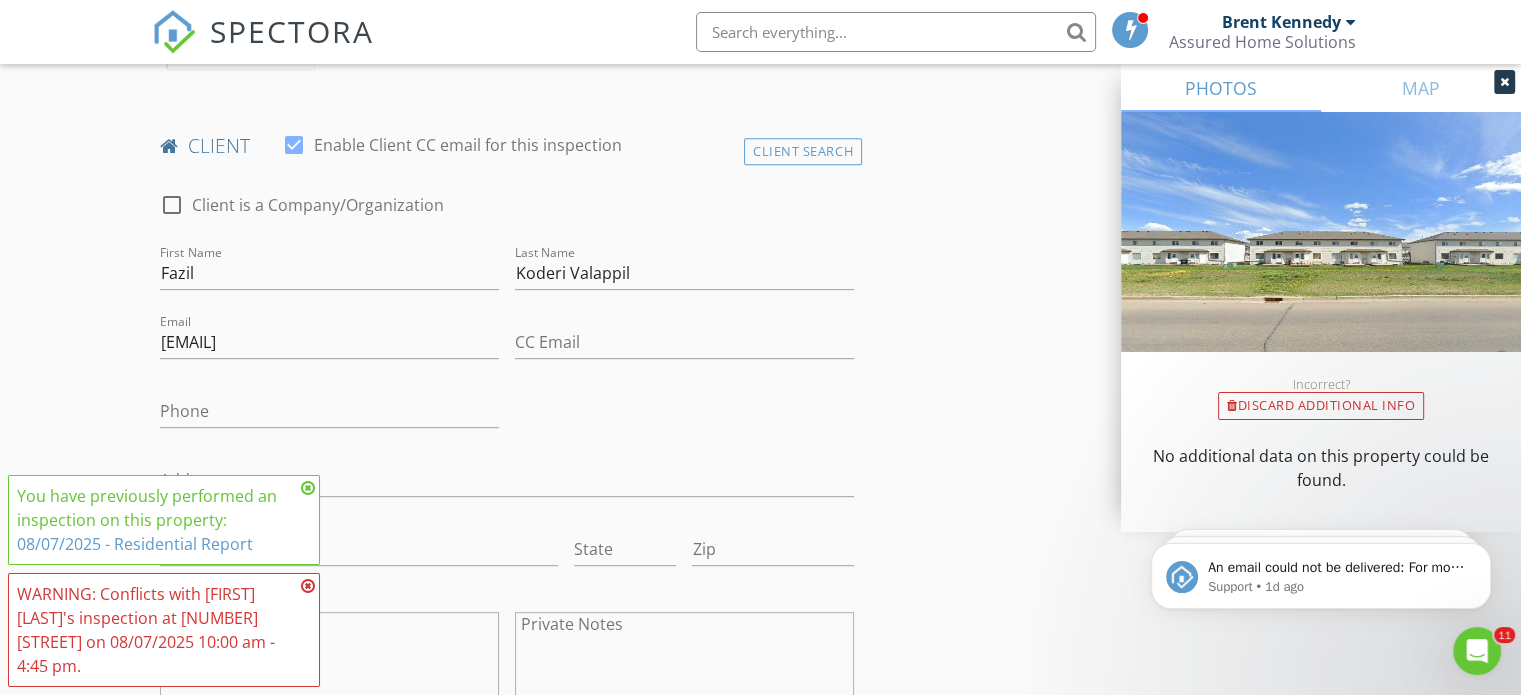 click on "INSPECTOR(S)
check_box   Brent Kennedy   PRIMARY   Brent Kennedy arrow_drop_down   check_box_outline_blank Brent Kennedy specifically requested
Date/Time
08/07/2025 3:30 PM
Location
Address Search       Address 10150 121 Ave   Unit 317   City Grande Prairie   State AB   Zip T8V 8H2   County Grande Prairie No. 1     Square Feet 1150   Year Built 2007   Foundation Basement arrow_drop_down     Brent Kennedy     71.0 miles     (2 hours)     exceeds travel range
client
check_box Enable Client CC email for this inspection   Client Search     check_box_outline_blank Client is a Company/Organization     First Name Fazil   Last Name Koderi Valappil   Email fazilkv008@gmail.com   CC Email   Phone   Address   City   State   Zip       Notes   Private Notes
ADD ADDITIONAL client
SERVICES" at bounding box center (760, 1450) 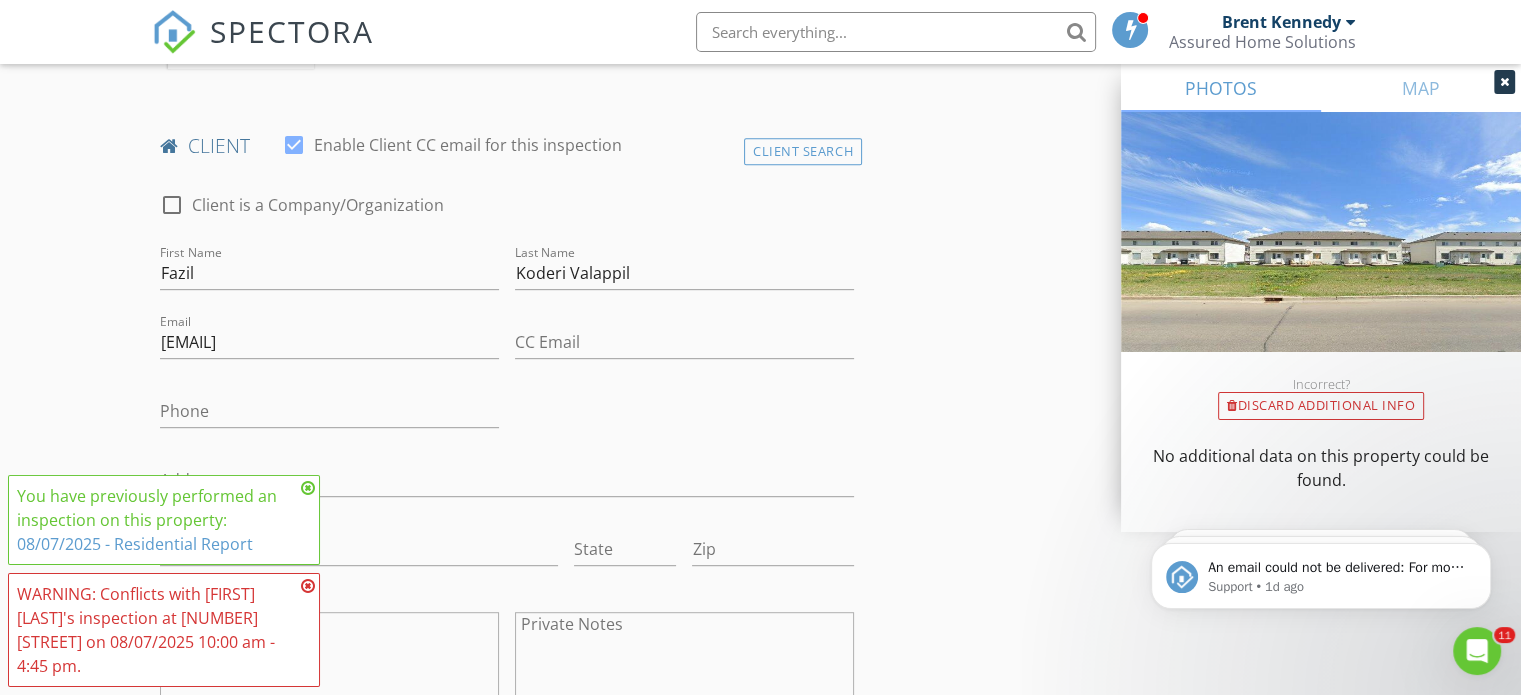 scroll, scrollTop: 1138, scrollLeft: 0, axis: vertical 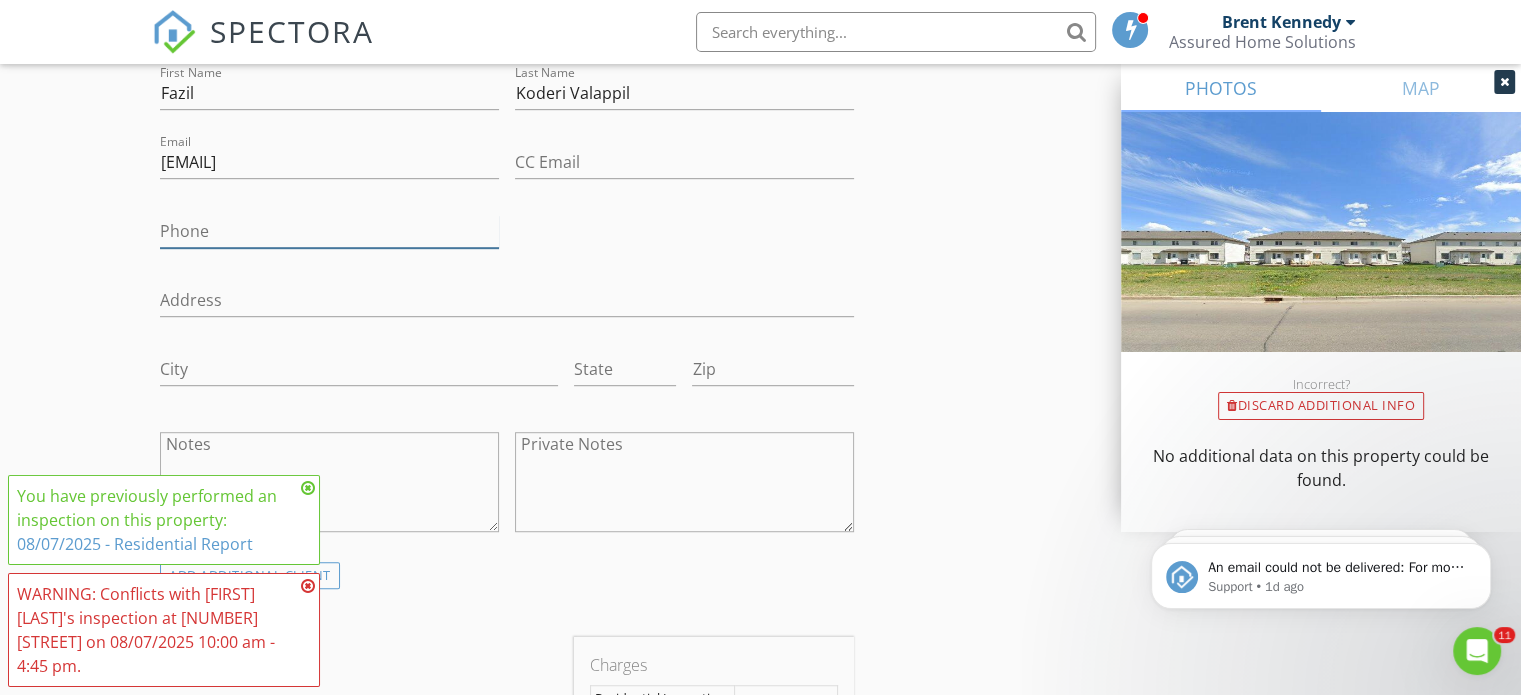 click on "Phone" at bounding box center [329, 231] 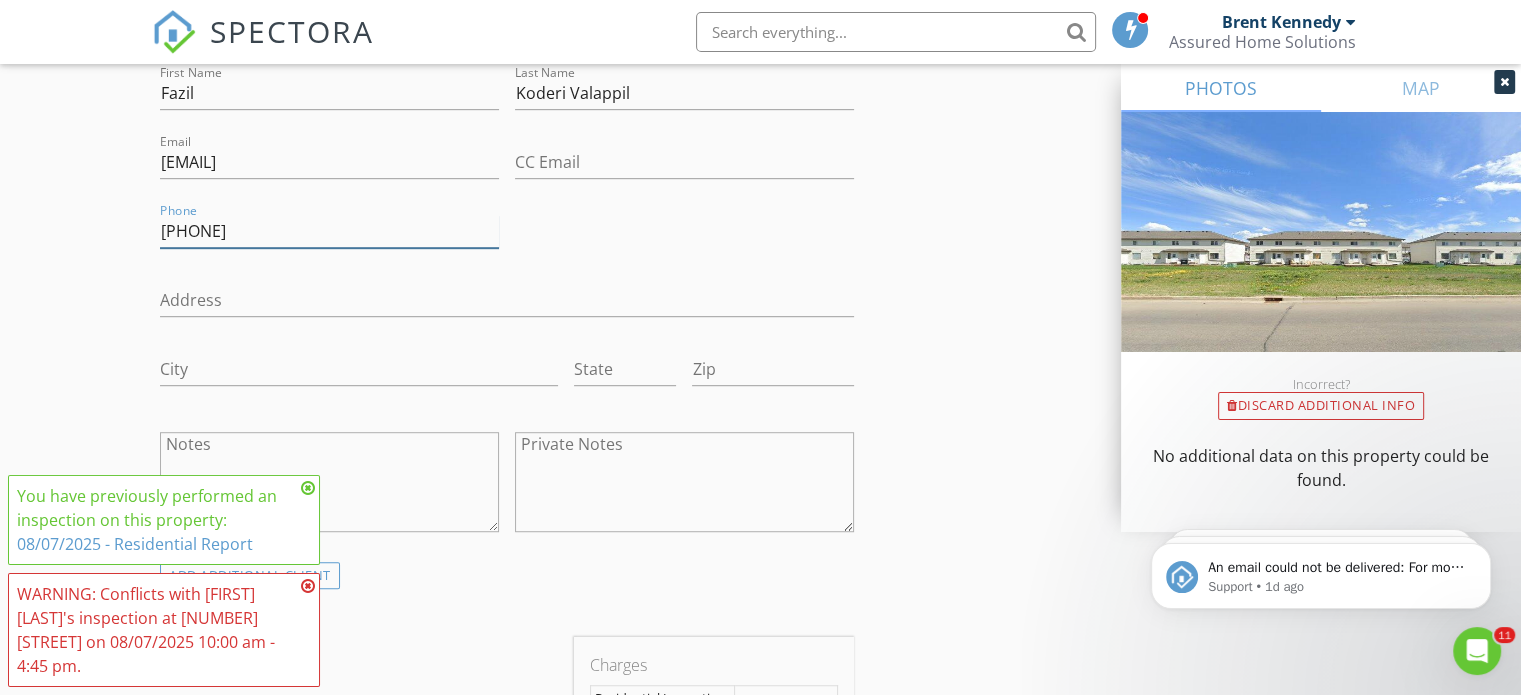 type on "647-979-9642" 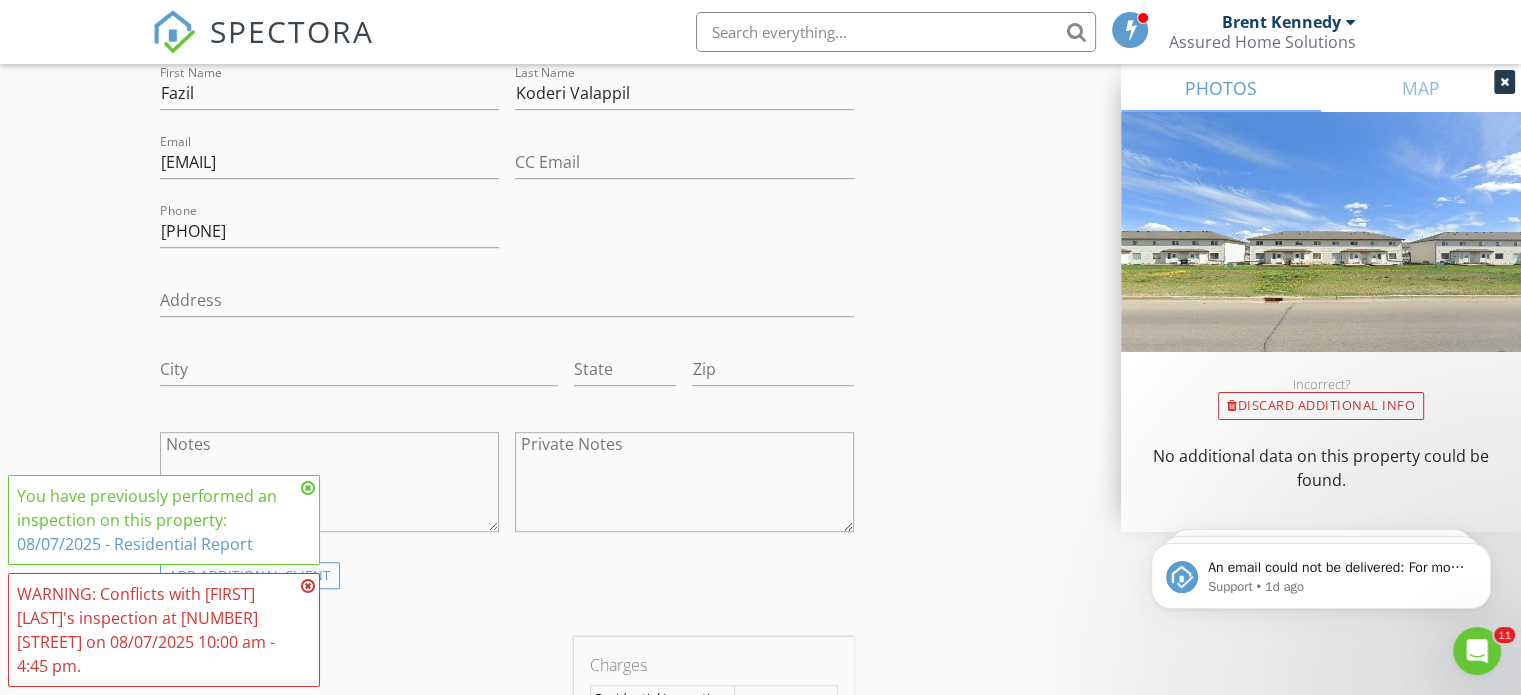 click on "INSPECTOR(S)
check_box   Brent Kennedy   PRIMARY   Brent Kennedy arrow_drop_down   check_box_outline_blank Brent Kennedy specifically requested
Date/Time
08/07/2025 3:30 PM
Location
Address Search       Address 10150 121 Ave   Unit 317   City Grande Prairie   State AB   Zip T8V 8H2   County Grande Prairie No. 1     Square Feet 1150   Year Built 2007   Foundation Basement arrow_drop_down     Brent Kennedy     71.0 miles     (2 hours)     exceeds travel range
client
check_box Enable Client CC email for this inspection   Client Search     check_box_outline_blank Client is a Company/Organization     First Name Fazil   Last Name Koderi Valappil   Email fazilkv008@gmail.com   CC Email   Phone 647-979-9642   Address   City   State   Zip       Notes   Private Notes
ADD ADDITIONAL client
check_box   Residential Inspection" at bounding box center (760, 1270) 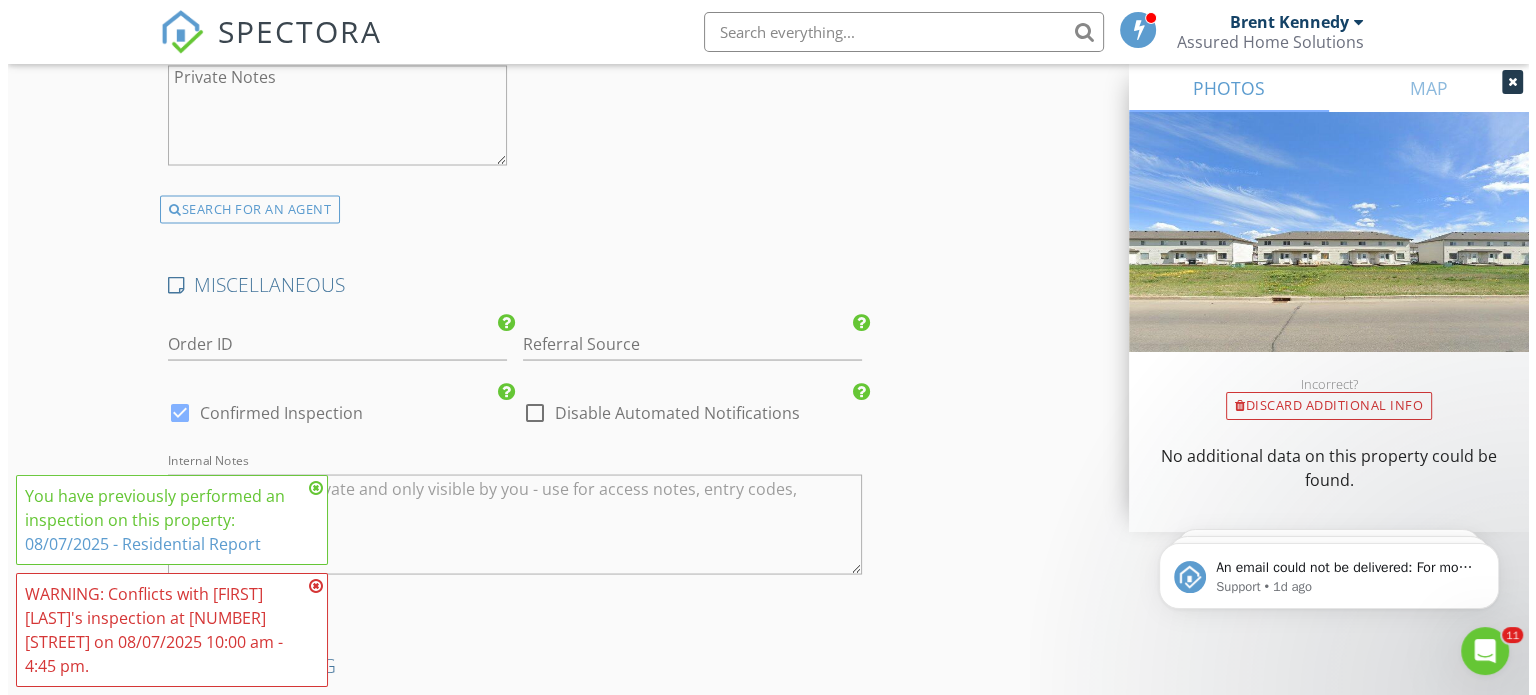 scroll, scrollTop: 3910, scrollLeft: 0, axis: vertical 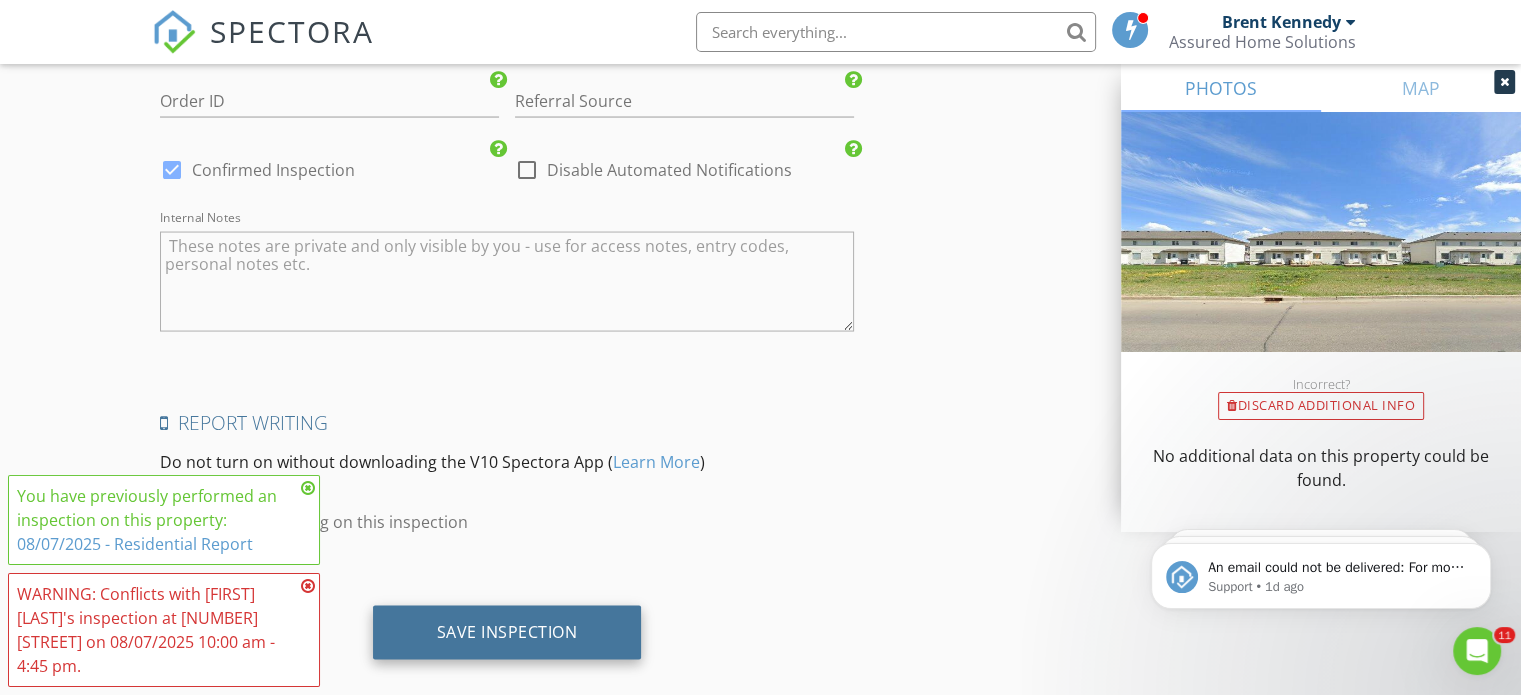 click on "Save Inspection" at bounding box center [507, 633] 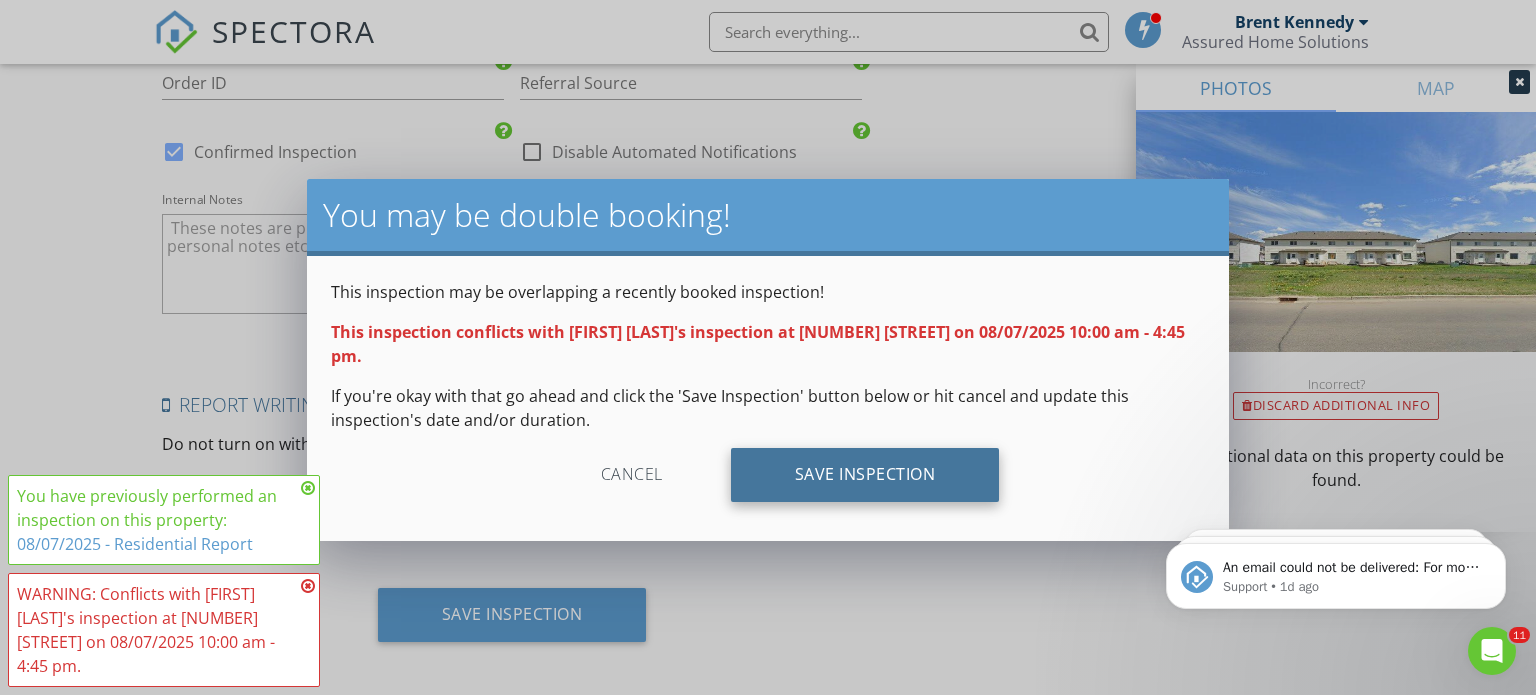 click on "Save Inspection" at bounding box center (865, 475) 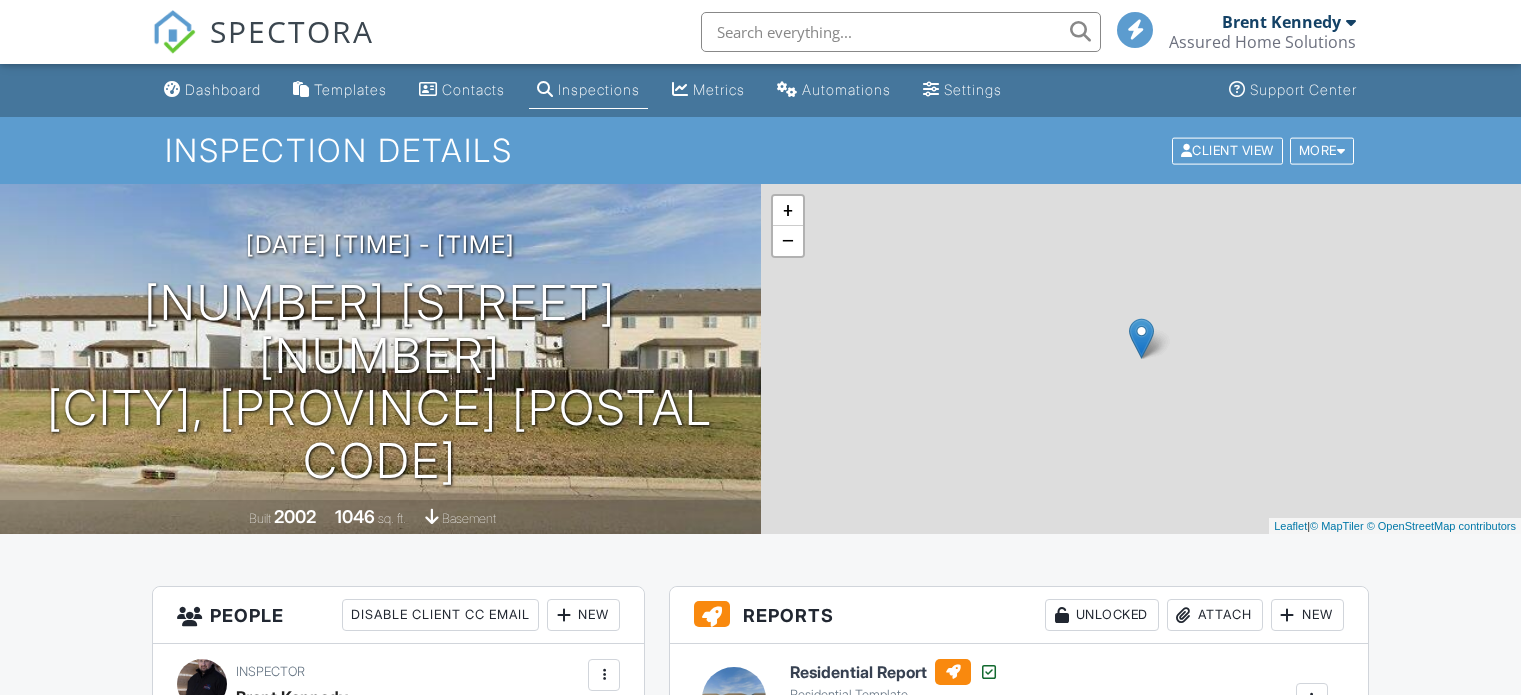scroll, scrollTop: 0, scrollLeft: 0, axis: both 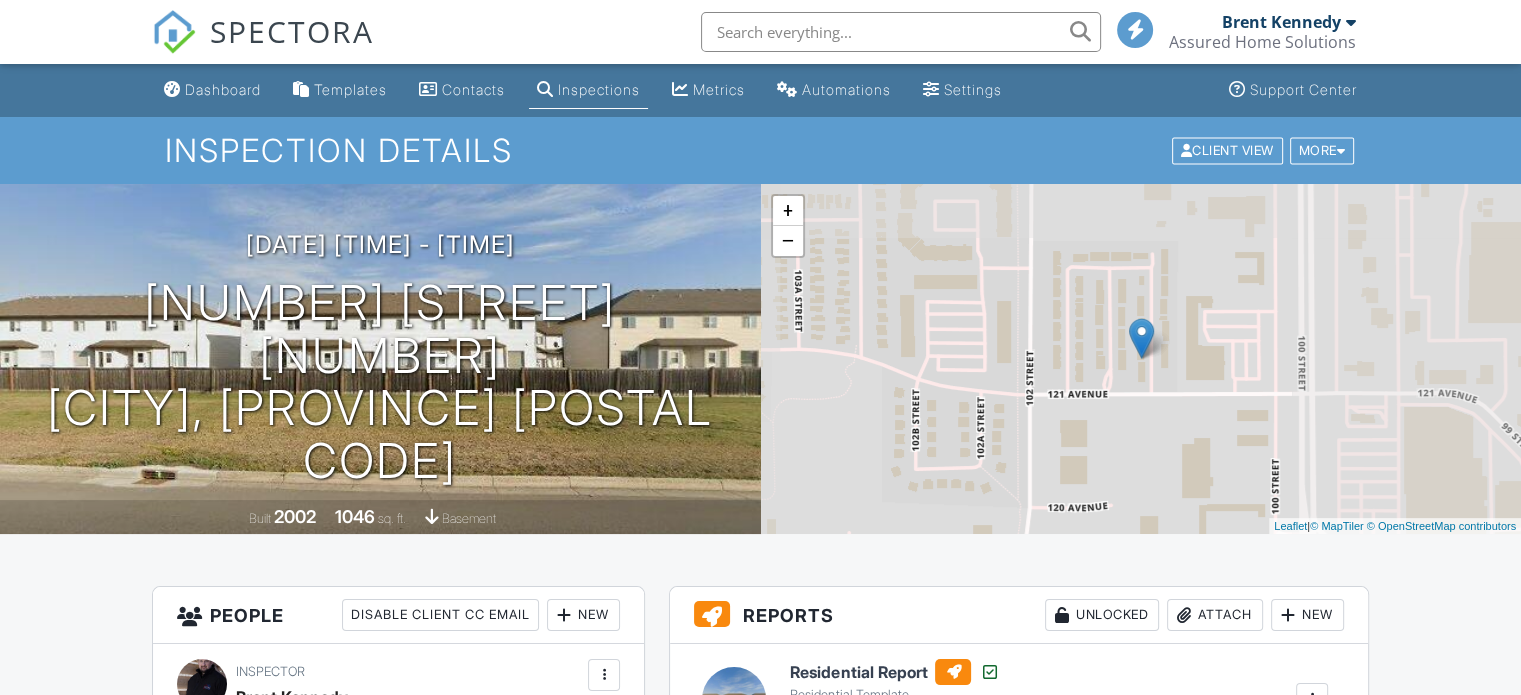 click on "Dashboard
Templates
Contacts
Inspections
Metrics
Automations
Settings
Support Center" at bounding box center [760, 90] 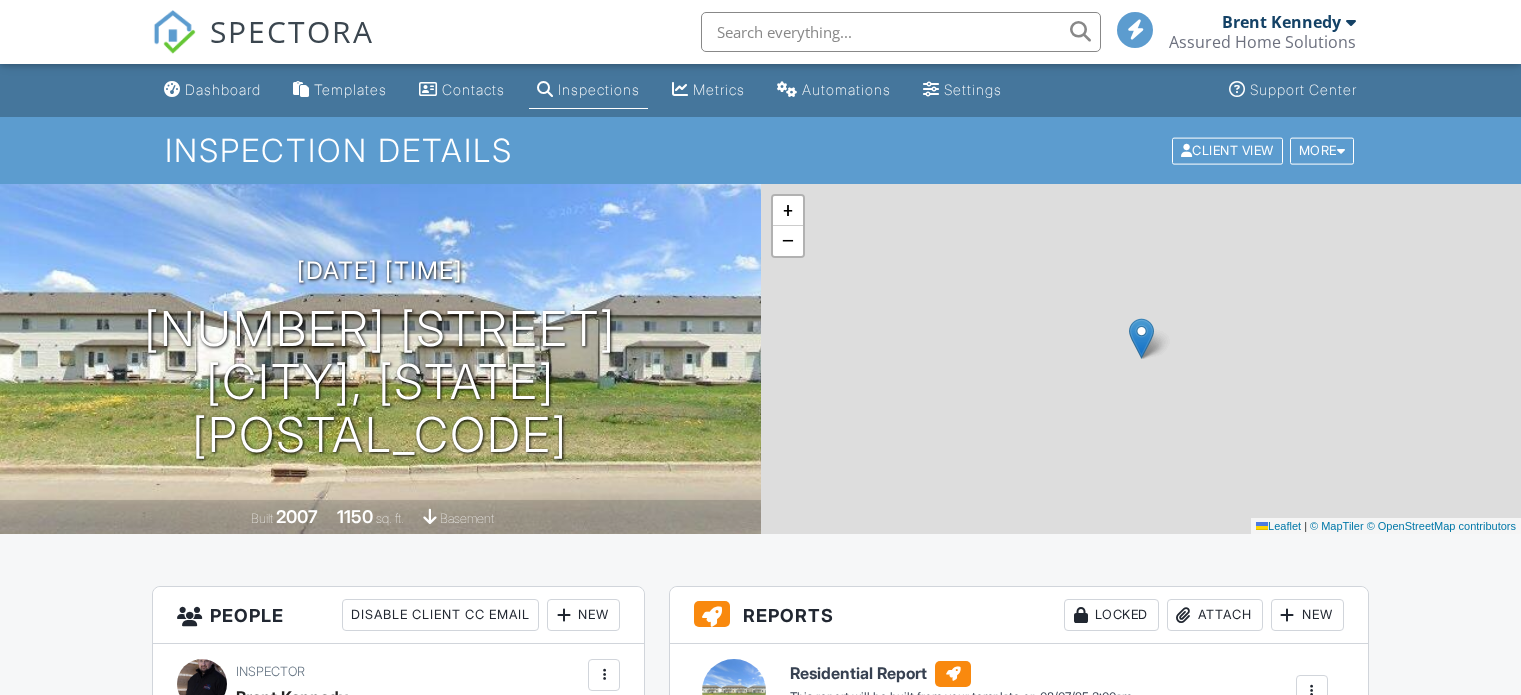 click on "SPECTORA" at bounding box center (292, 31) 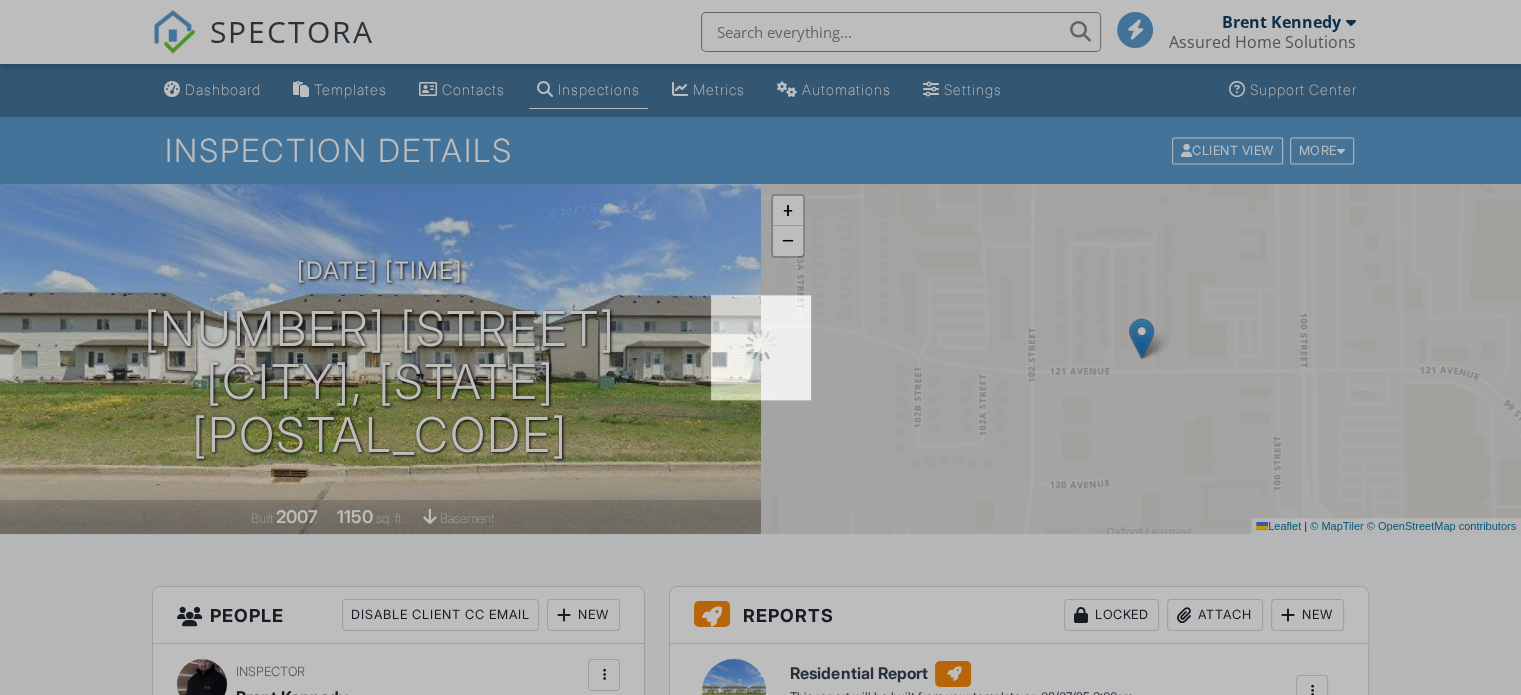 scroll, scrollTop: 0, scrollLeft: 0, axis: both 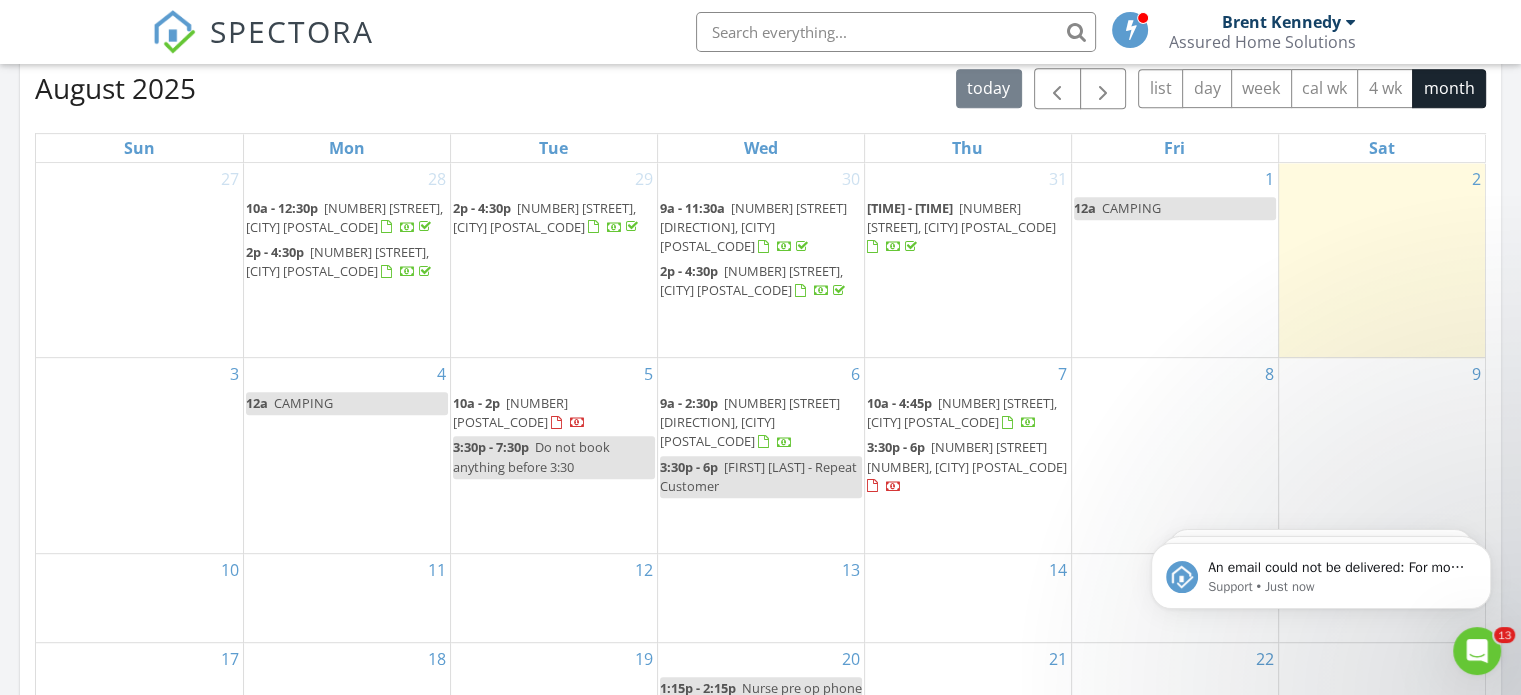 click on "Kenton Morrison- Repeat Customer" at bounding box center [758, 476] 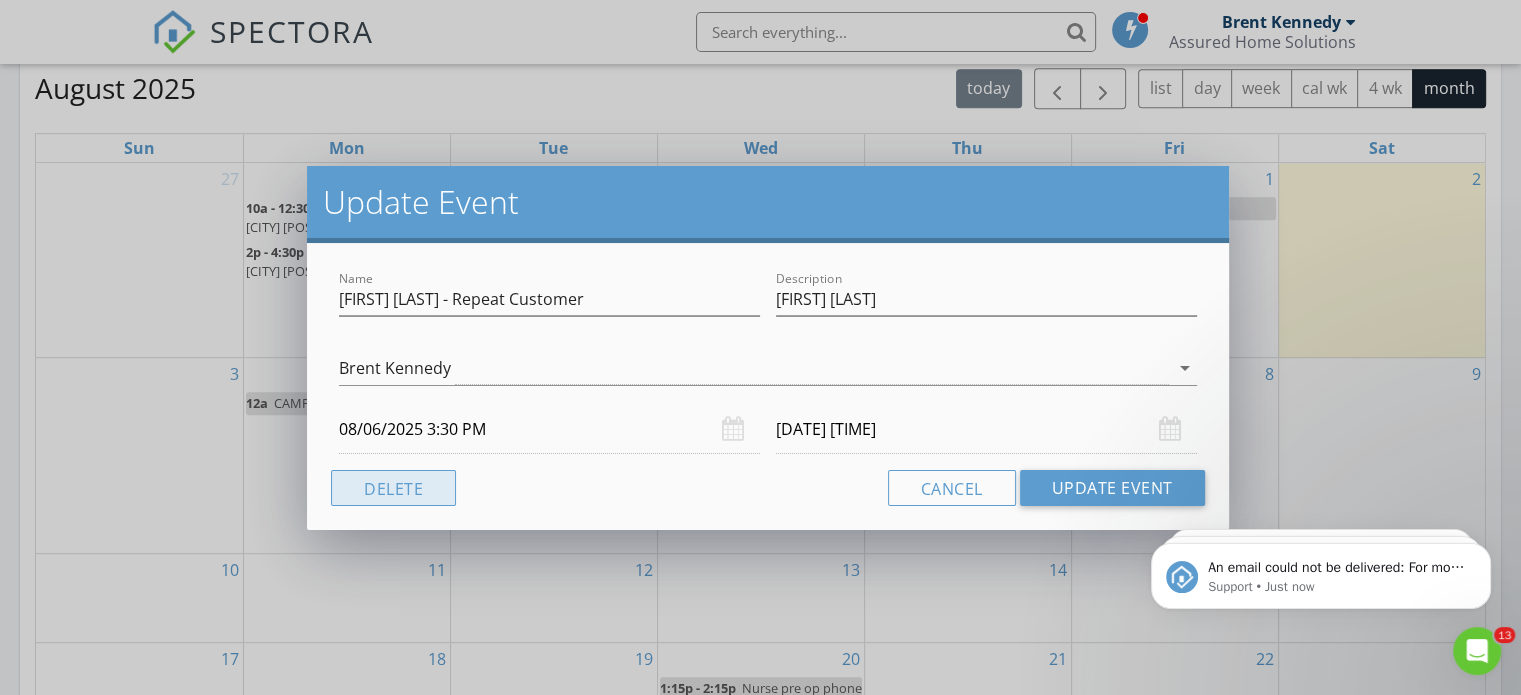 click on "Delete" at bounding box center [393, 488] 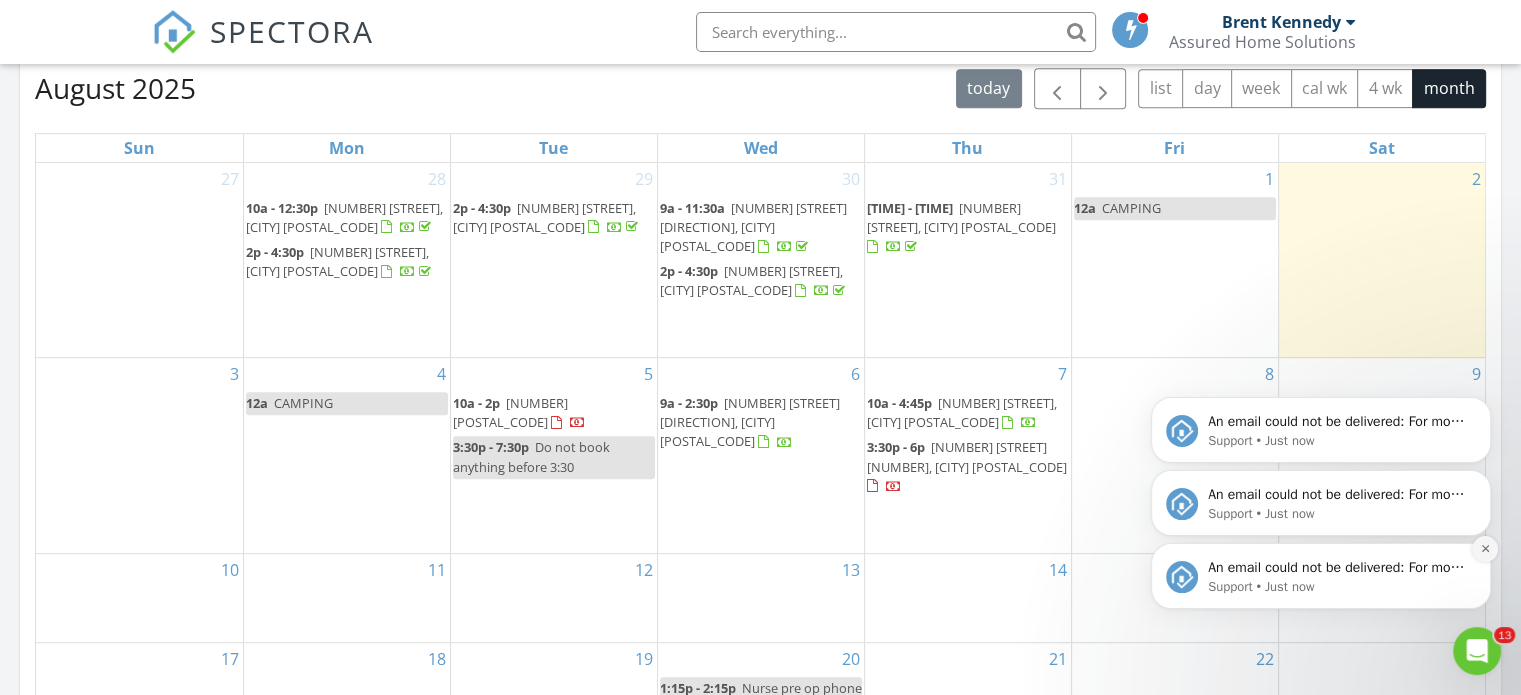 click at bounding box center [1485, 549] 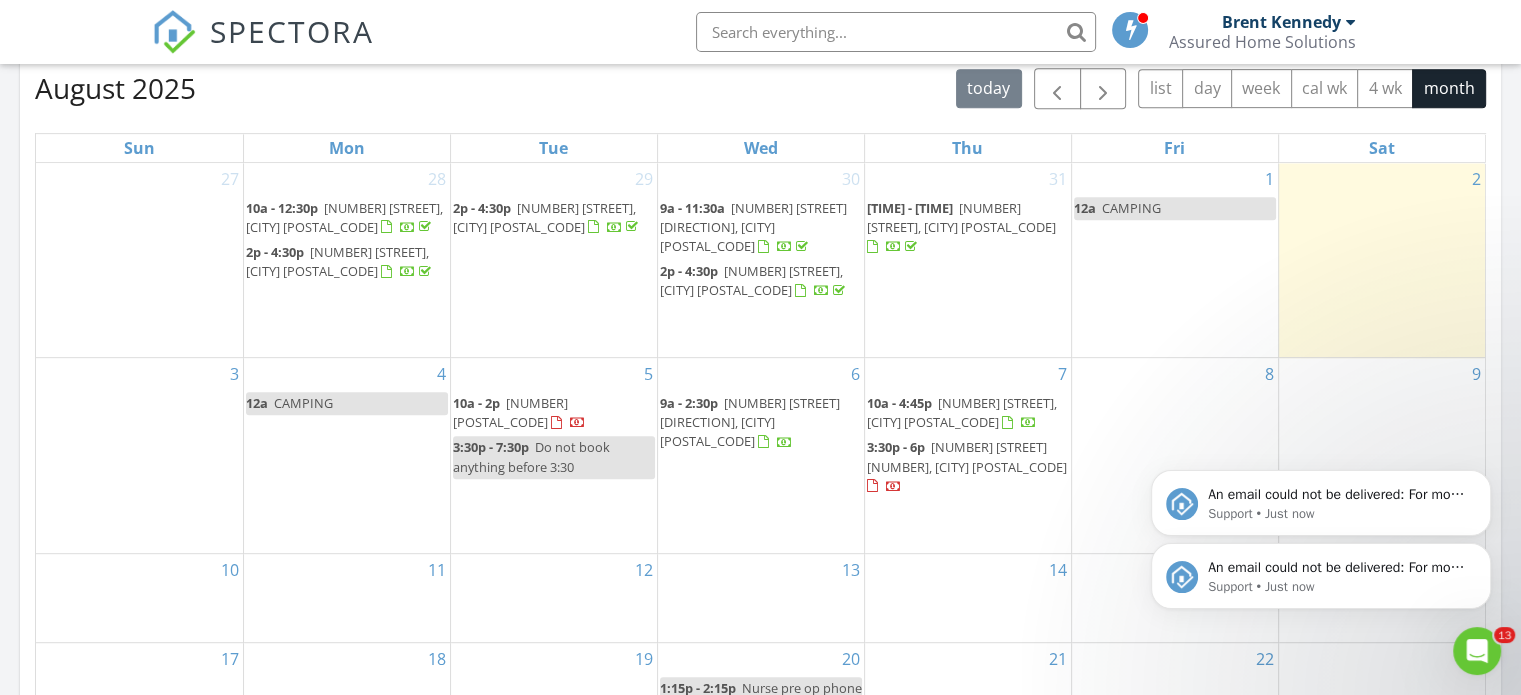 click at bounding box center (1485, 549) 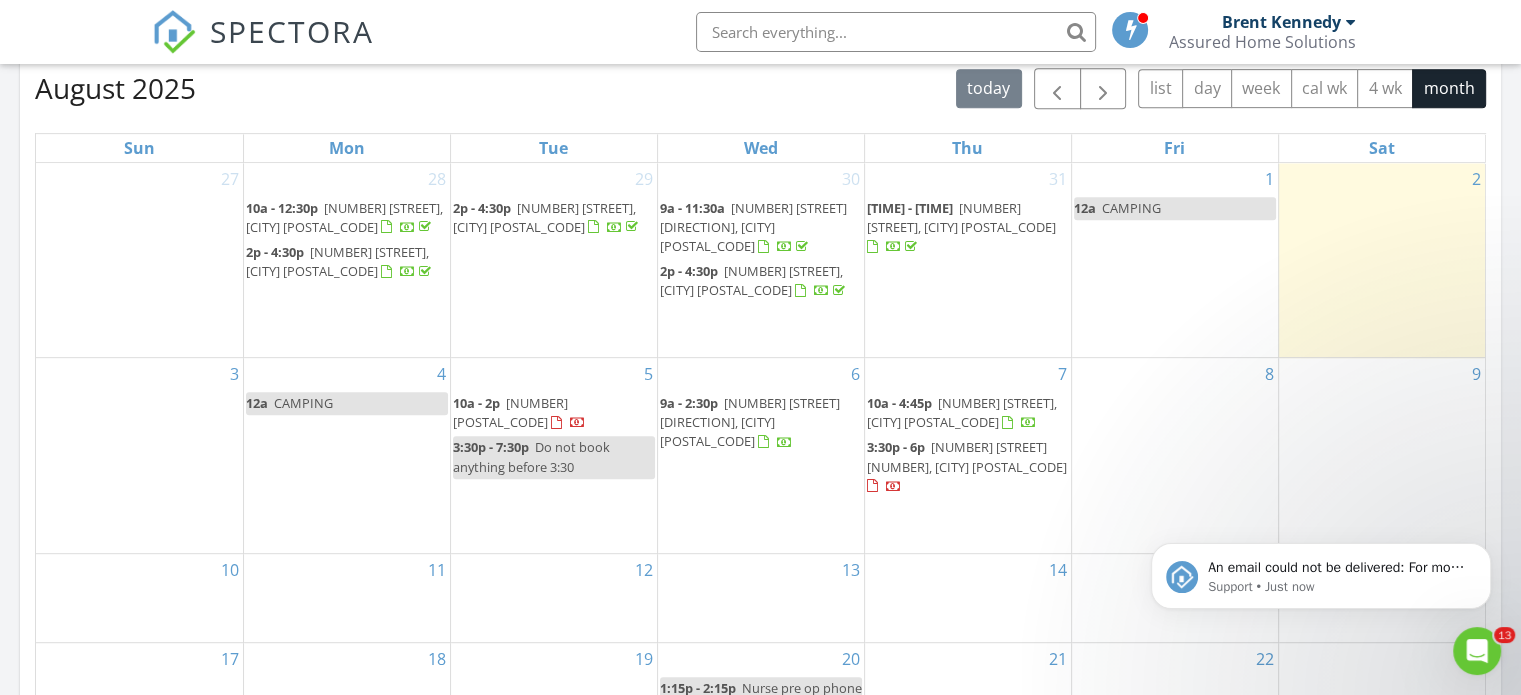 click at bounding box center (1485, 549) 